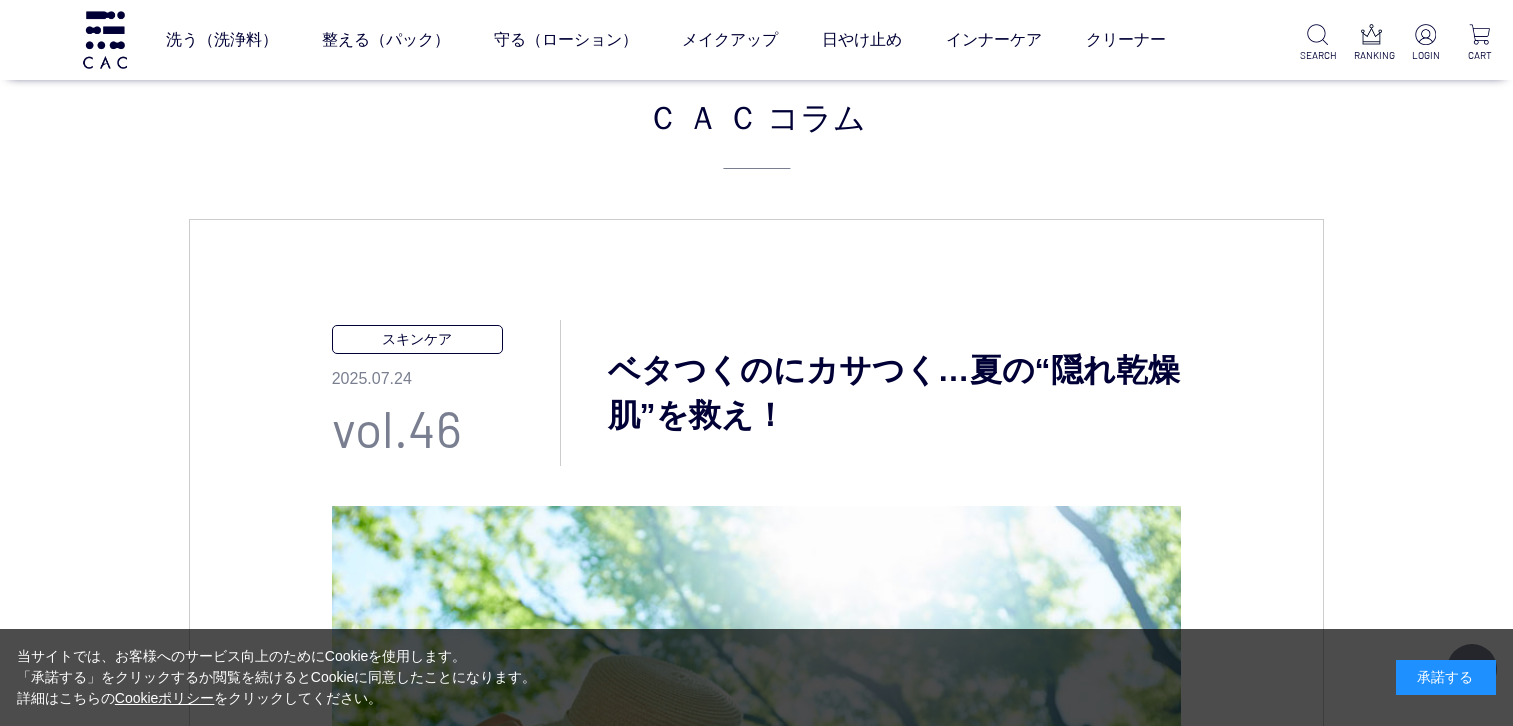 scroll, scrollTop: 2000, scrollLeft: 0, axis: vertical 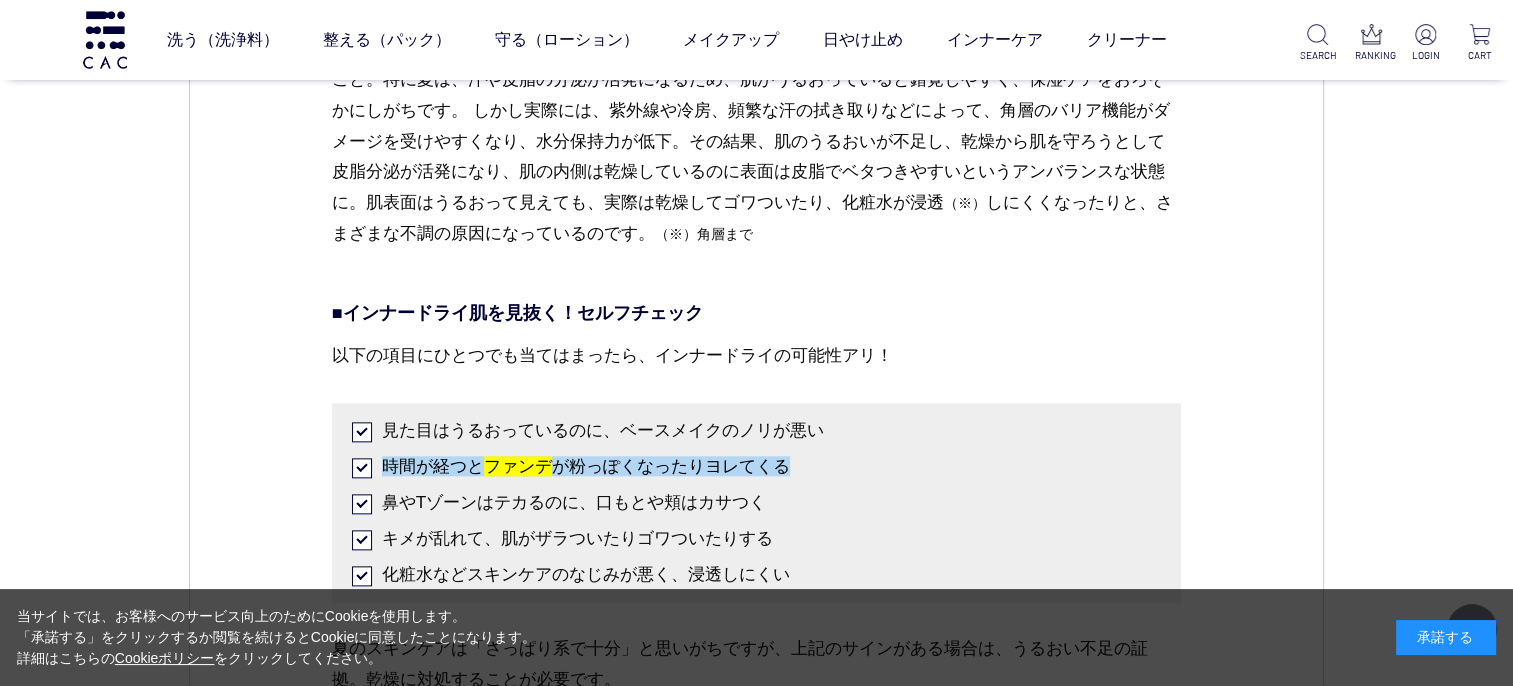 click on "（※）" at bounding box center [965, 203] 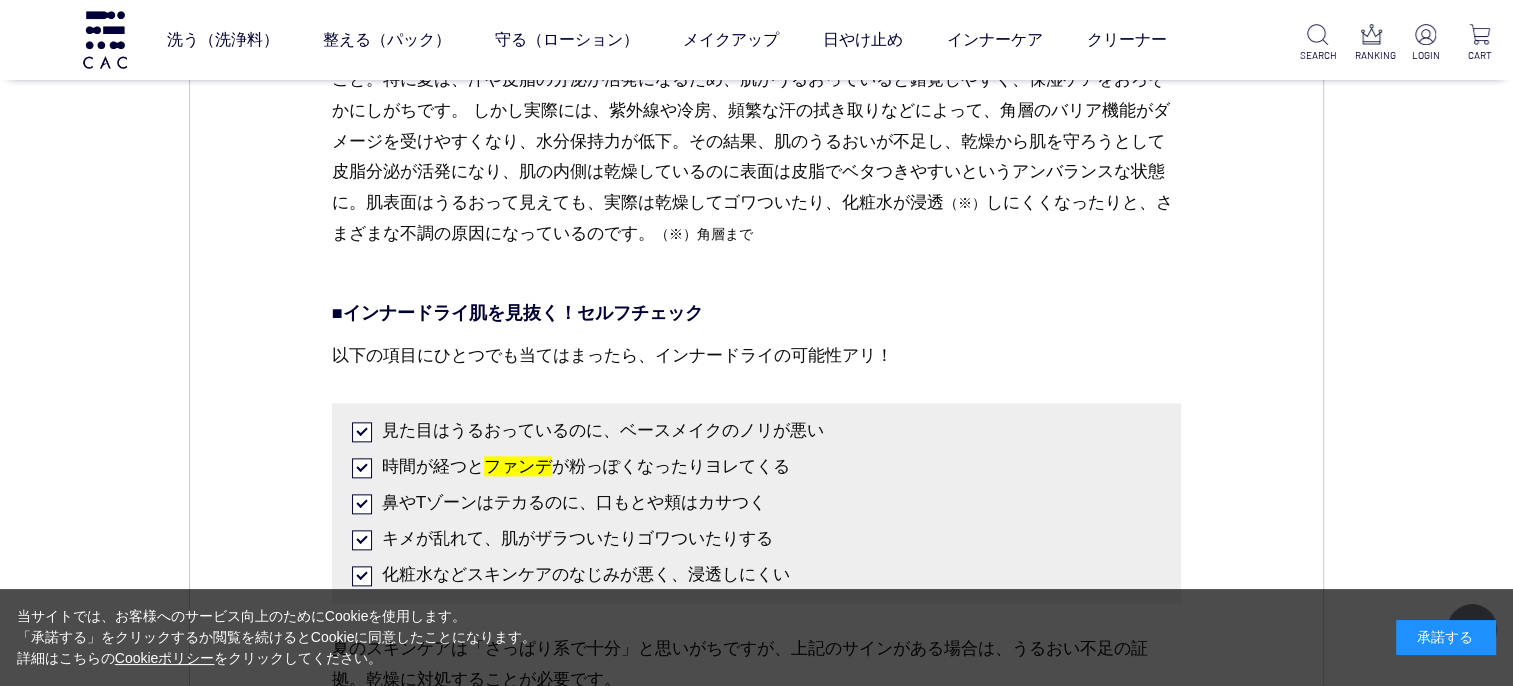 click on "インナードライ肌とは、肌表面は皮脂でベタついて見えるのに、肌内部は水分が不足して乾燥している状態のこと。特に夏は、汗や皮脂の分泌が活発になるため、肌がうるおっていると錯覚しやすく、保湿ケアをおろそかにしがちです。
しかし実際には、紫外線や冷房、頻繁な汗の拭き取りなどによって、角層のバリア機能がダメージを受けやすくなり、水分保持力が低下。その結果、肌のうるおいが不足し、乾燥から肌を守ろうとして皮脂分泌が活発になり、肌の内側は乾燥しているのに表面は皮脂でベタつきやすいというアンバランスな状態に。肌表面はうるおって見えても、実際は乾燥してゴワついたり、化粧水が浸透 （※） しにくくなったりと、さまざまな不調の原因になっているのです。
（※）角層まで" at bounding box center [757, 157] 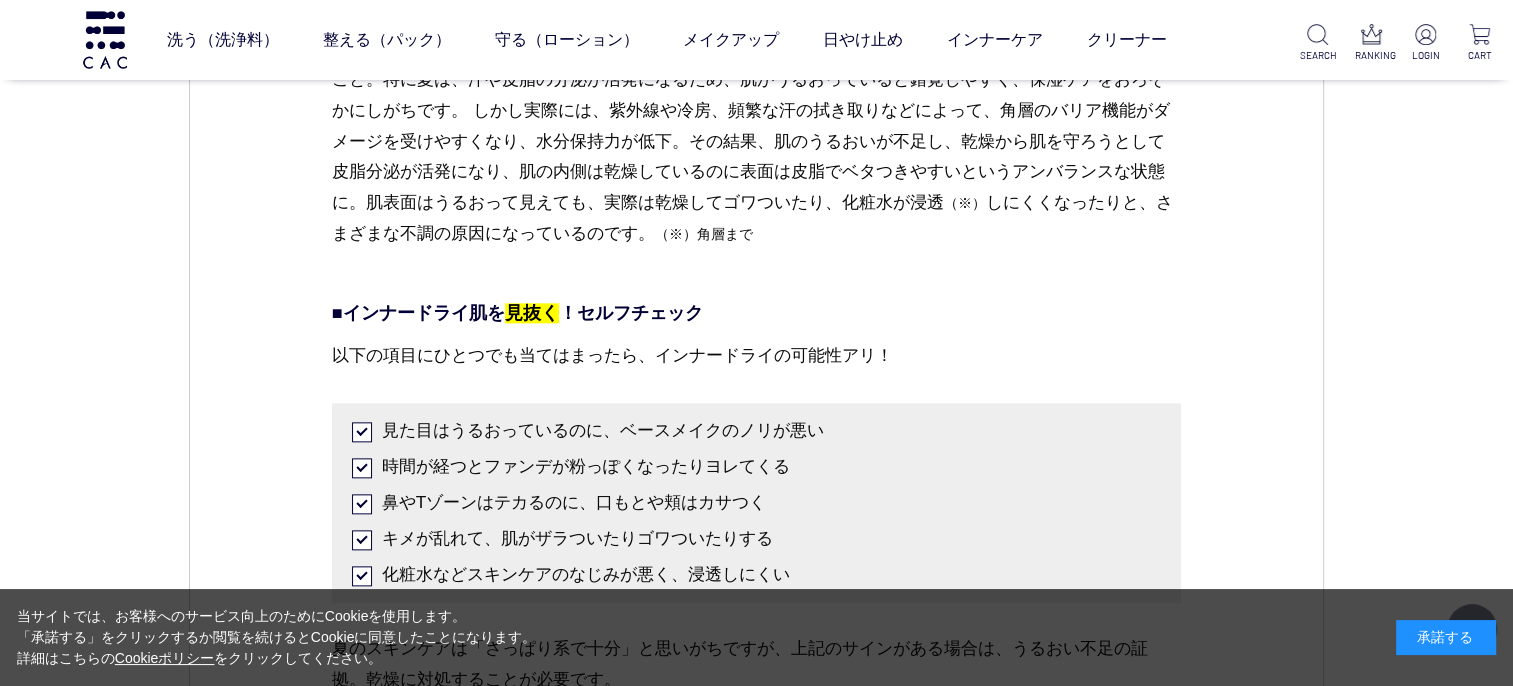 click on "インナードライ肌とは、肌表面は皮脂でベタついて見えるのに、肌内部は水分が不足して乾燥している状態のこと。特に夏は、汗や皮脂の分泌が活発になるため、肌がうるおっていると錯覚しやすく、保湿ケアをおろそかにしがちです。
しかし実際には、紫外線や冷房、頻繁な汗の拭き取りなどによって、角層のバリア機能がダメージを受けやすくなり、水分保持力が低下。その結果、肌のうるおいが不足し、乾燥から肌を守ろうとして皮脂分泌が活発になり、肌の内側は乾燥しているのに表面は皮脂でベタつきやすいというアンバランスな状態に。肌表面はうるおって見えても、実際は乾燥してゴワついたり、化粧水が浸透 （※） しにくくなったりと、さまざまな不調の原因になっているのです。
（※）角層まで" at bounding box center (757, 157) 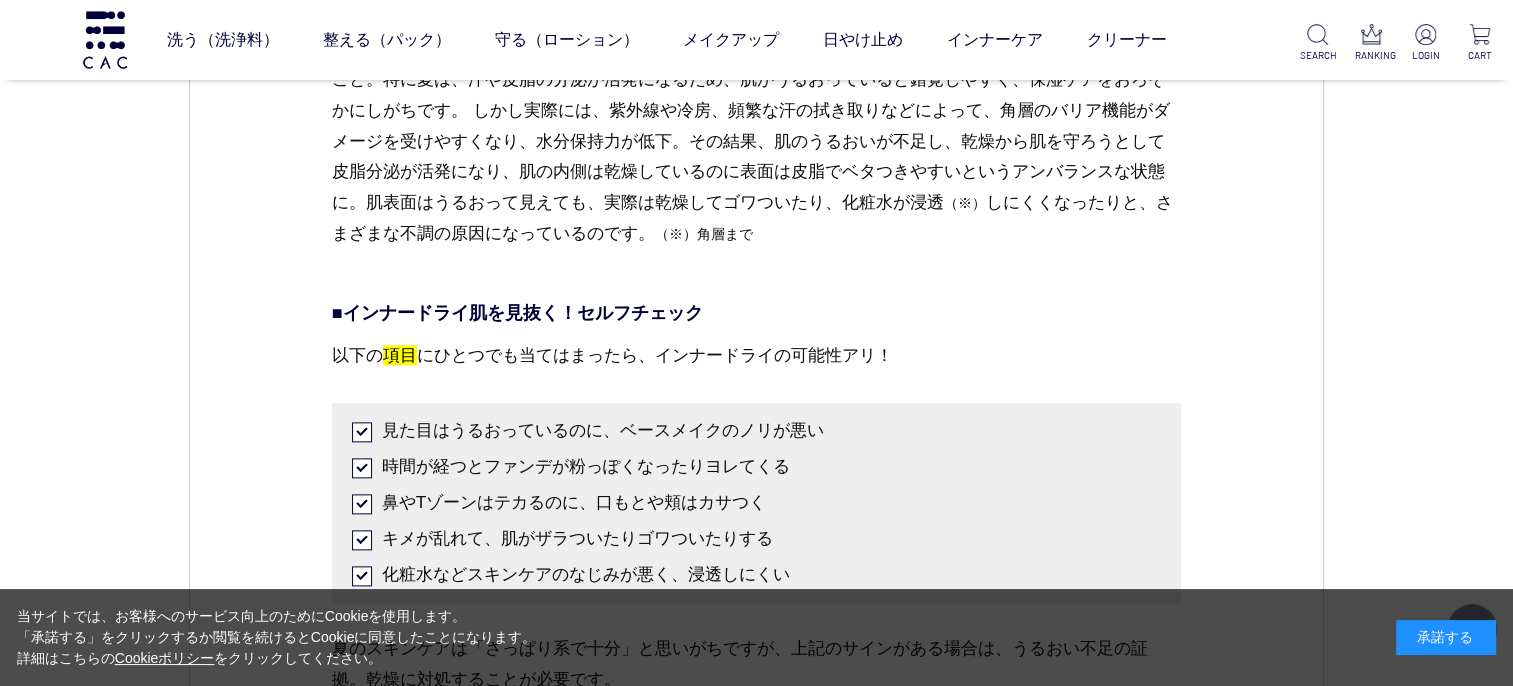 click on "■インナードライ肌を見抜く！セルフチェック" at bounding box center [757, 313] 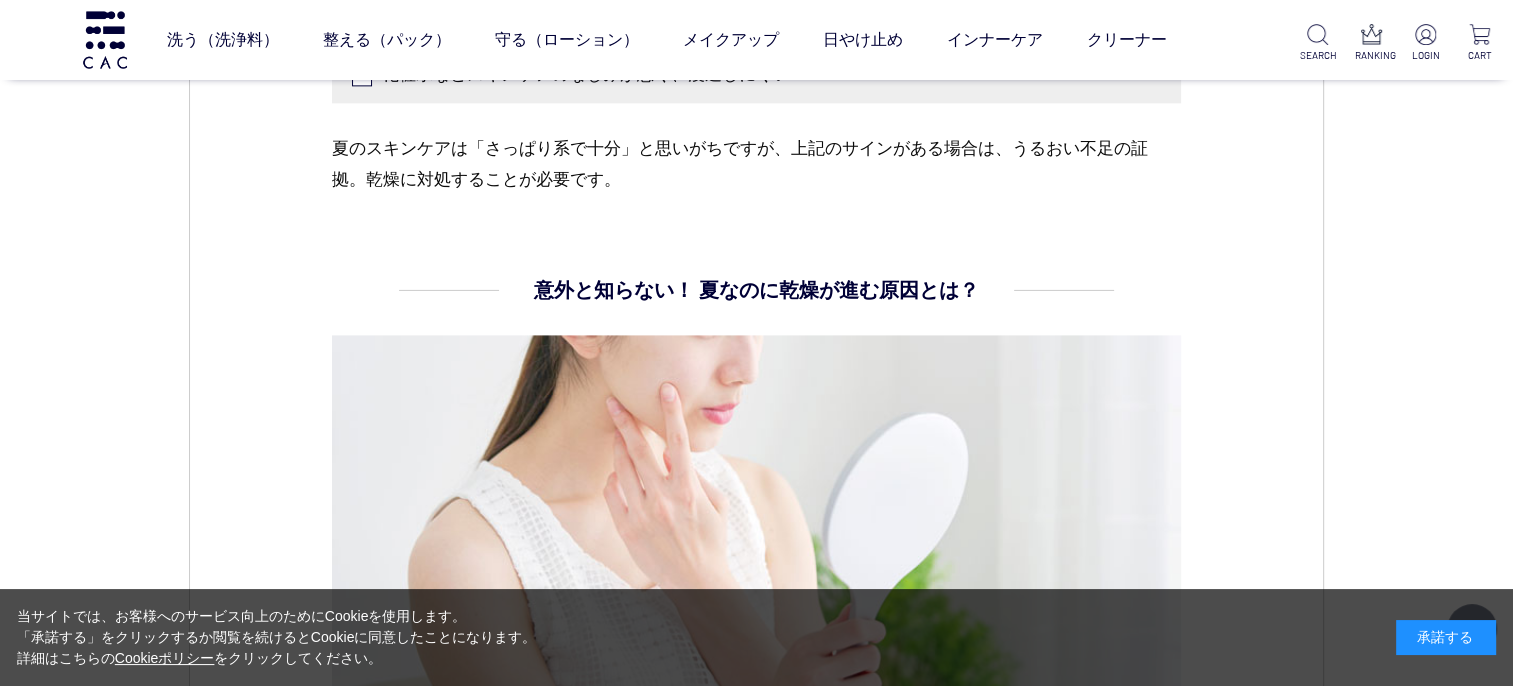 scroll, scrollTop: 2260, scrollLeft: 0, axis: vertical 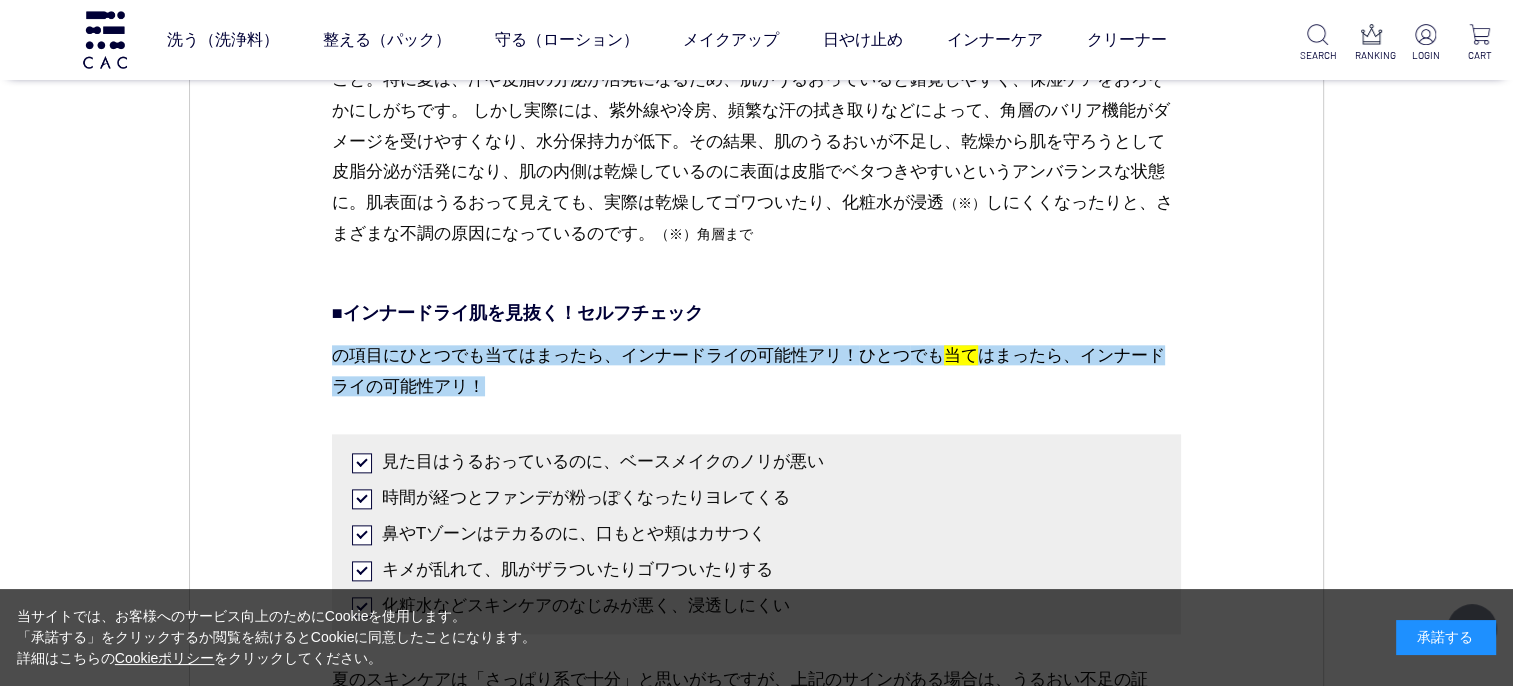 click on "「夏は乾燥しない」は間違い？ 実は乾いている夏の肌
8月は1年の中でも特に気温と湿度が高く、汗や皮脂の分泌もピークに。汗や皮脂で肌がテカテカして、表面上はうるおっているように感じるため、夏は「乾燥とは無縁」と思いがちですが、実は、気づかないうちに肌内部の水分が不足し、インナードライ（隠れ乾燥）状態に陥っているケースも多いのです。
■そもそもインナードライ肌とは？
（※） しにくくなったりと、さまざまな不調の原因になっているのです。
（※）角層まで
■インナードライ肌を見抜く！セルフチェック
以下の項目に ひとつ でも 当て はまったら、インナードライの可能性アリ！" at bounding box center (757, 1) 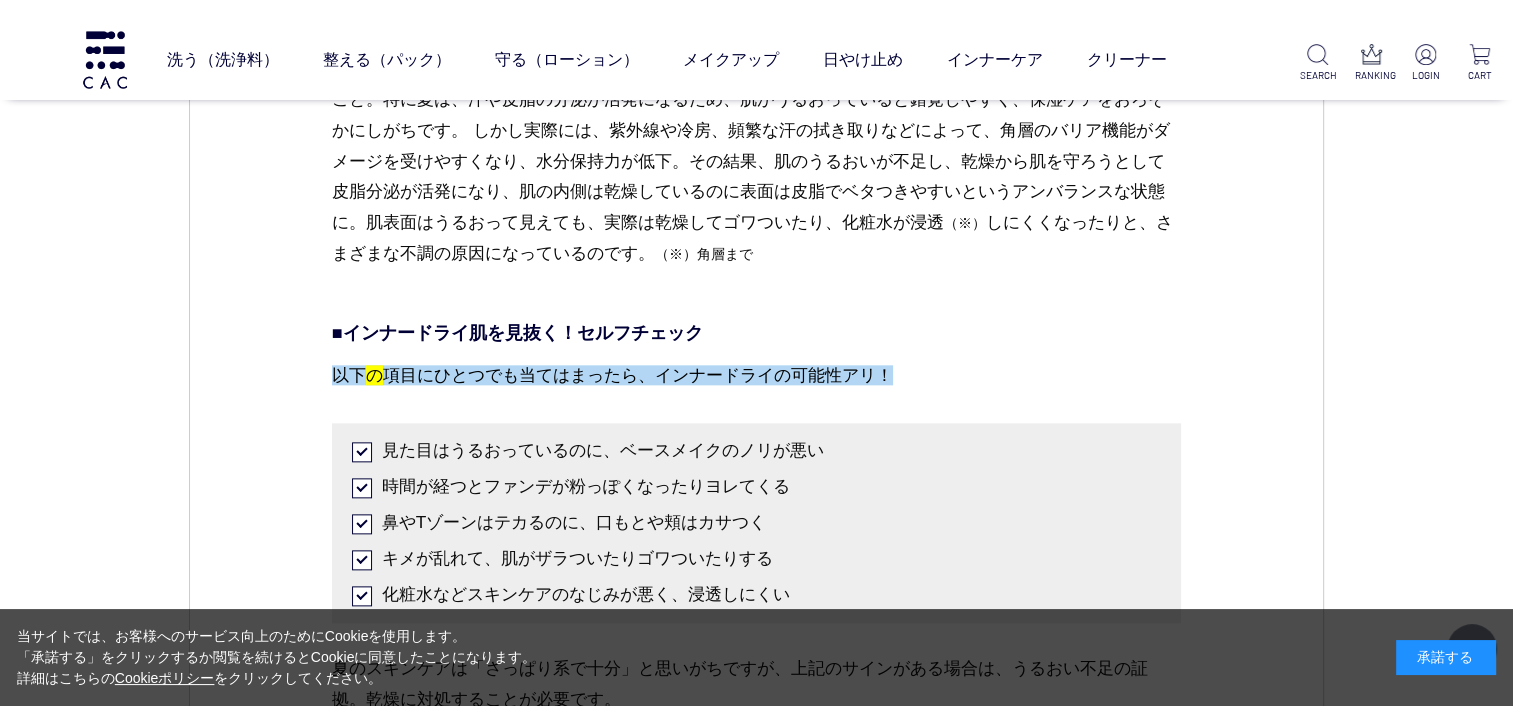scroll, scrollTop: 2760, scrollLeft: 0, axis: vertical 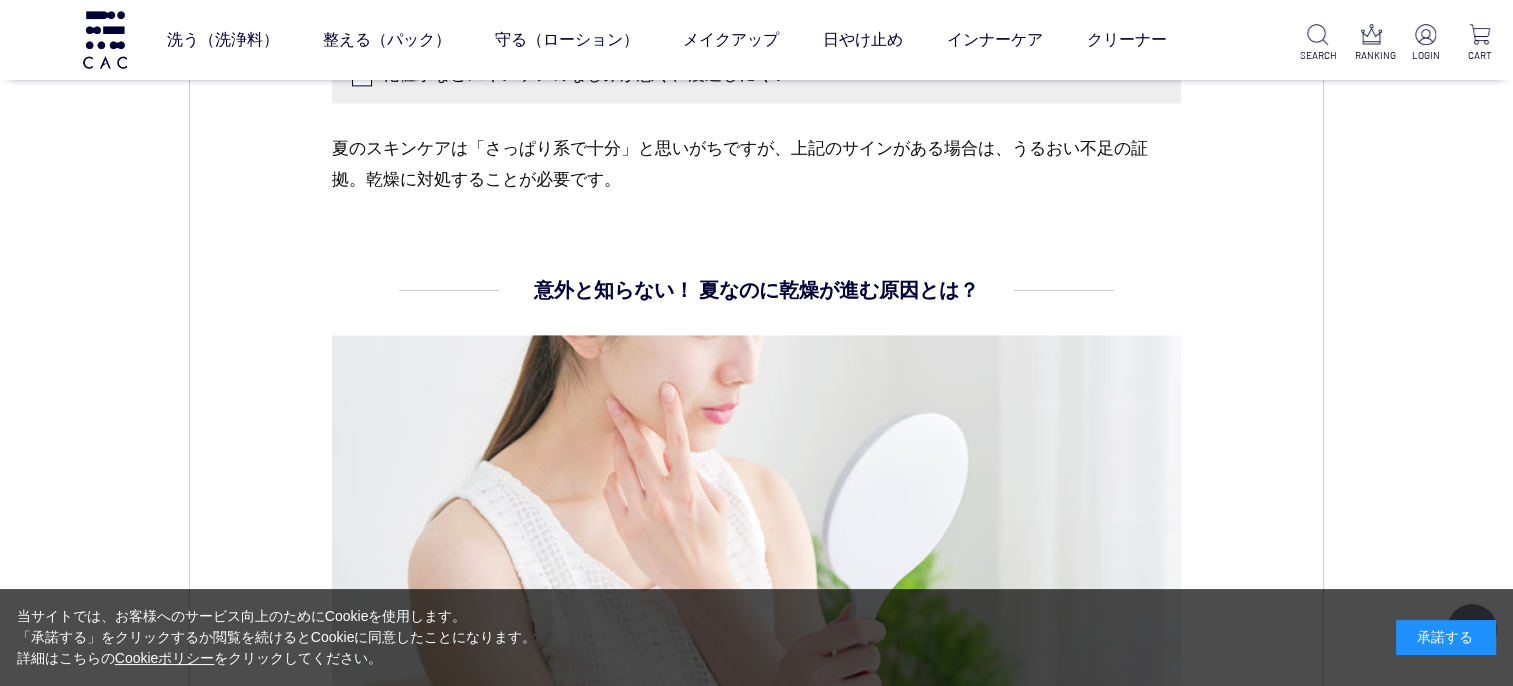 click on "「夏は乾燥しない」は間違い？ 実は乾いている夏の肌
8月は1年の中でも特に気温と湿度が高く、汗や皮脂の分泌もピークに。汗や皮脂で肌がテカテカして、表面上はうるおっているように感じるため、夏は「乾燥とは無縁」と思いがちですが、実は、気づかないうちに肌内部の水分が不足し、インナードライ（隠れ乾燥）状態に陥っているケースも多いのです。
■そもそもインナードライ肌とは？
（※） しにくくなったりと、さまざまな不調の原因になっているのです。
（※）角層まで
■インナードライ肌を見抜く！セルフチェック
以下 の 項目にひとつ で も当てはまったら、インナードライの可能性アリ！" at bounding box center (757, -474) 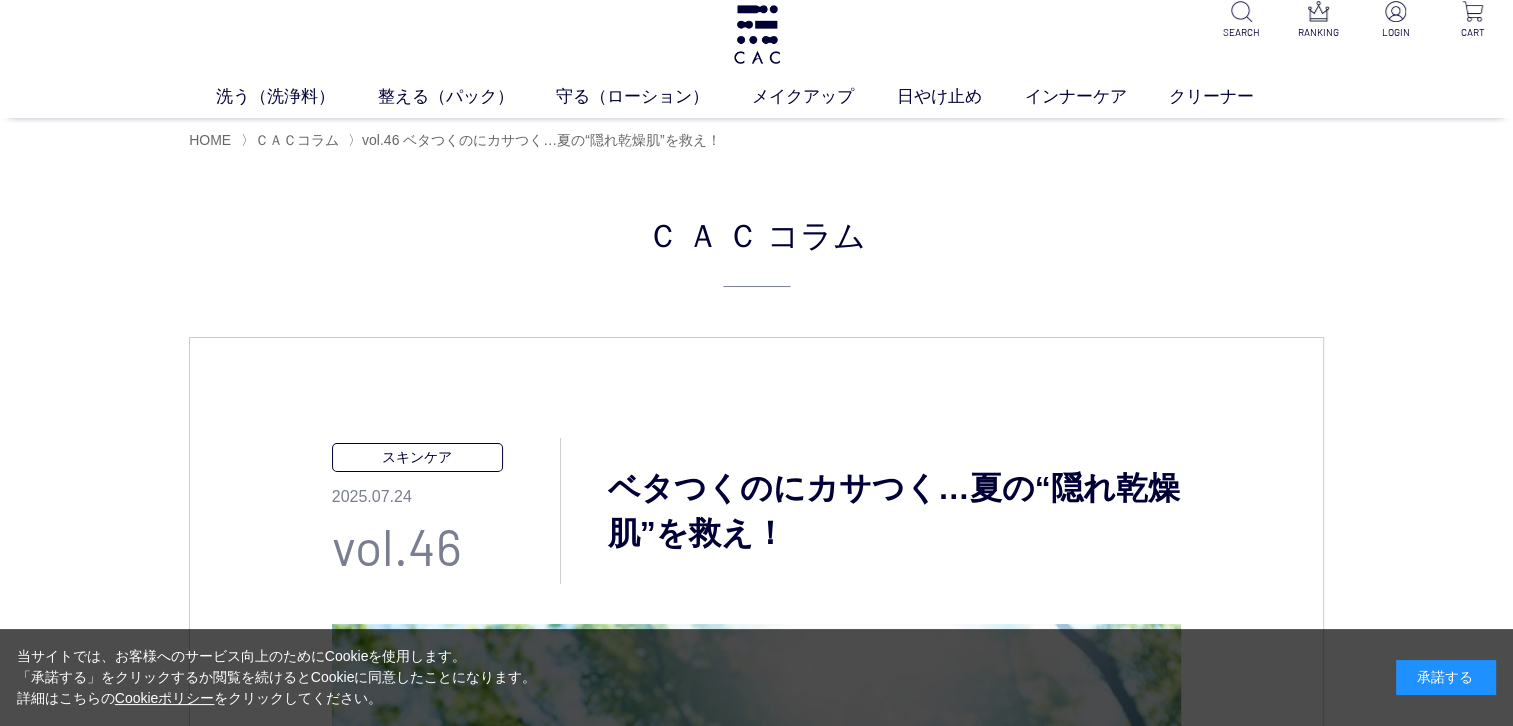 scroll, scrollTop: 0, scrollLeft: 0, axis: both 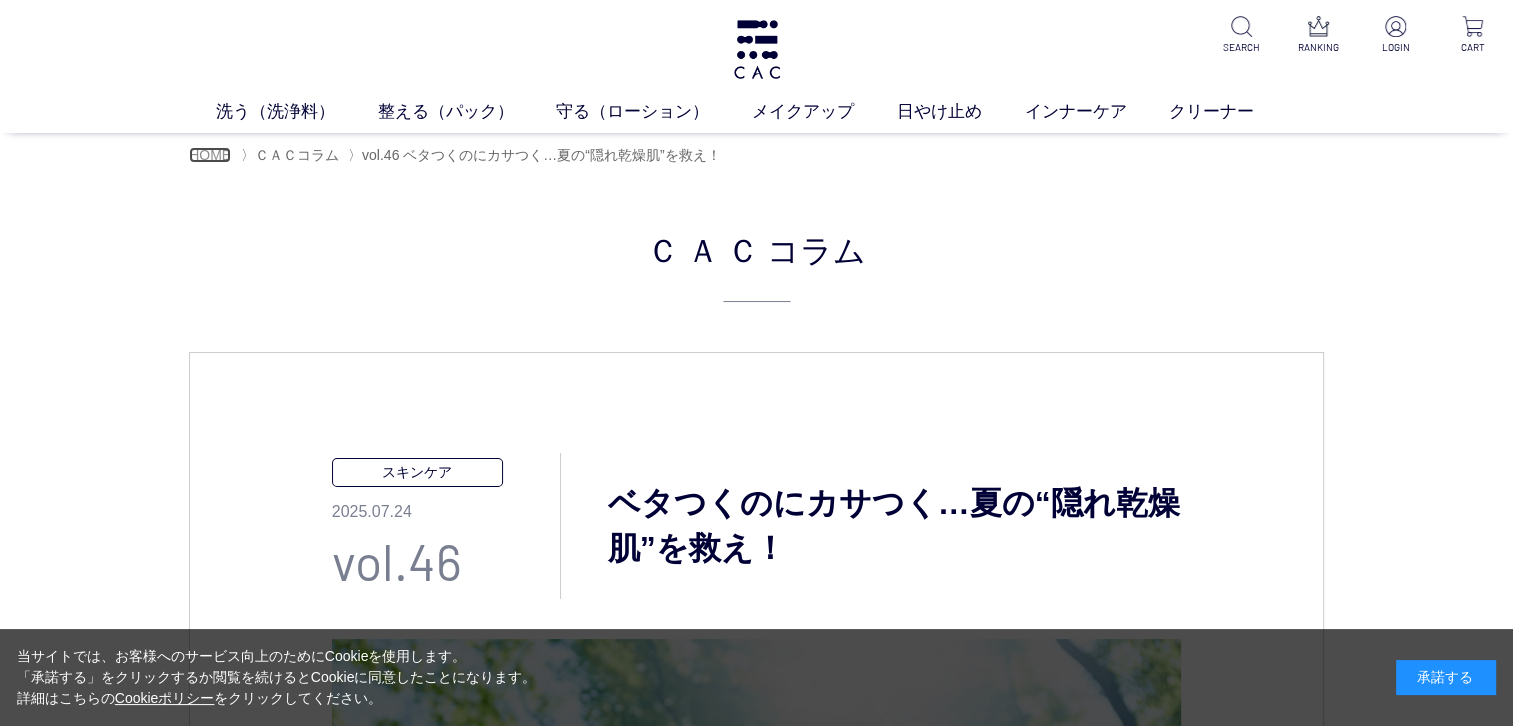 click on "HOME" at bounding box center [210, 155] 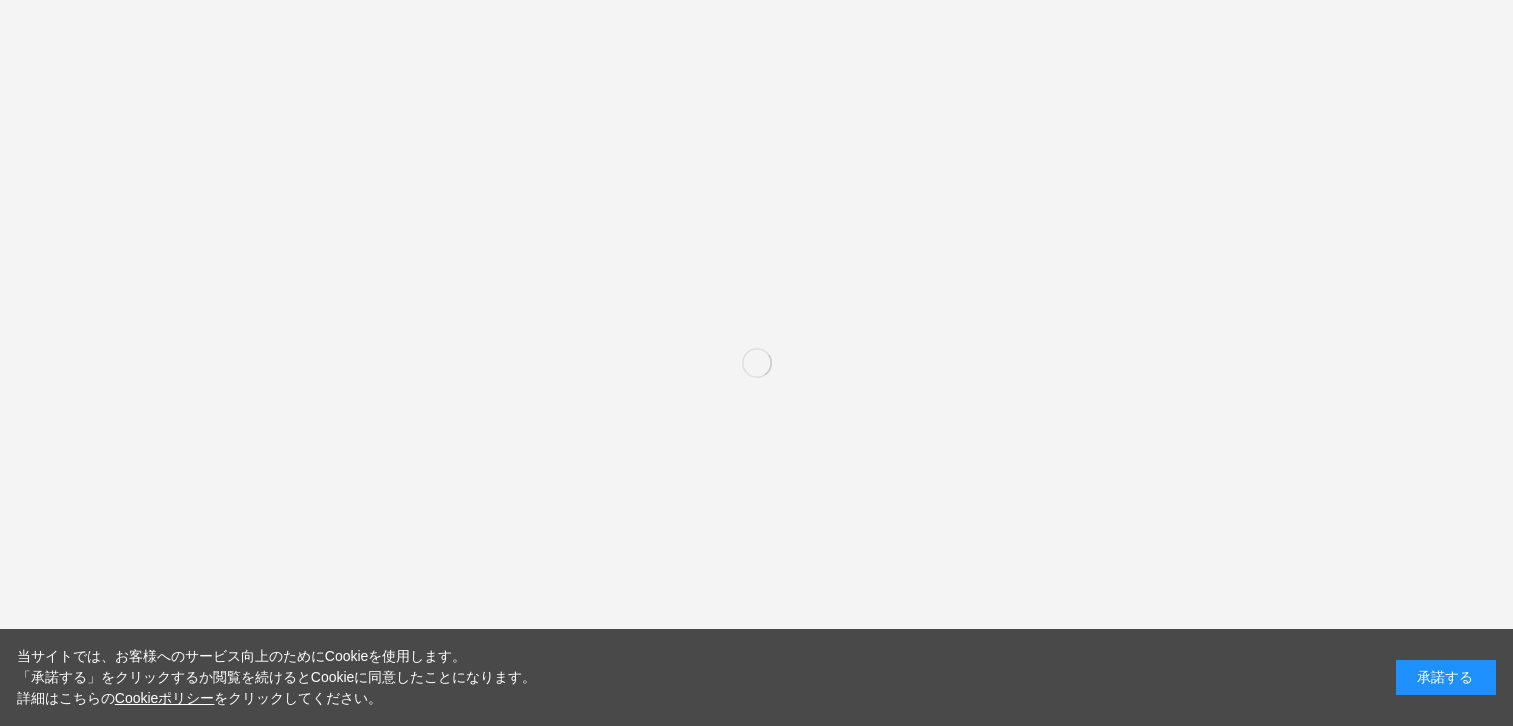scroll, scrollTop: 0, scrollLeft: 0, axis: both 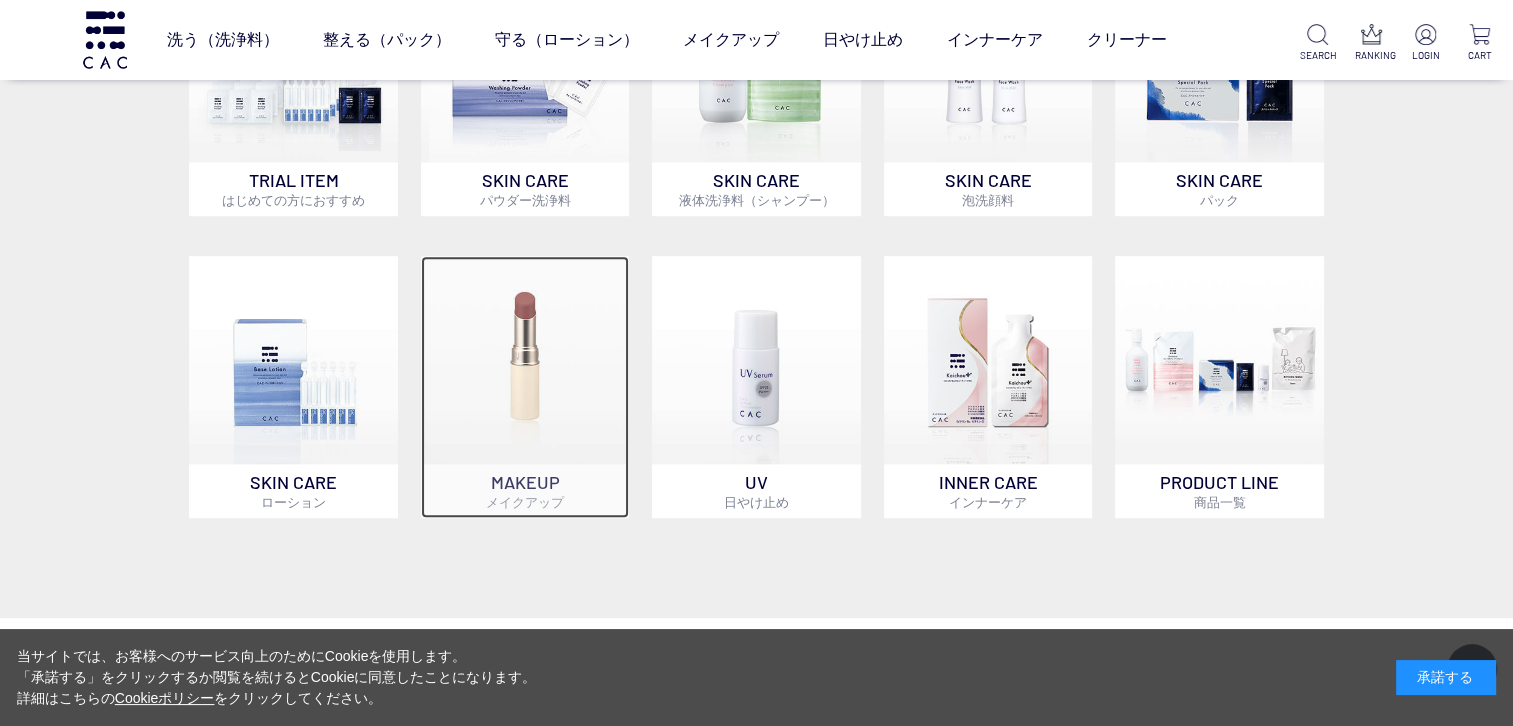 click on "MAKEUP メイクアップ" at bounding box center (525, 491) 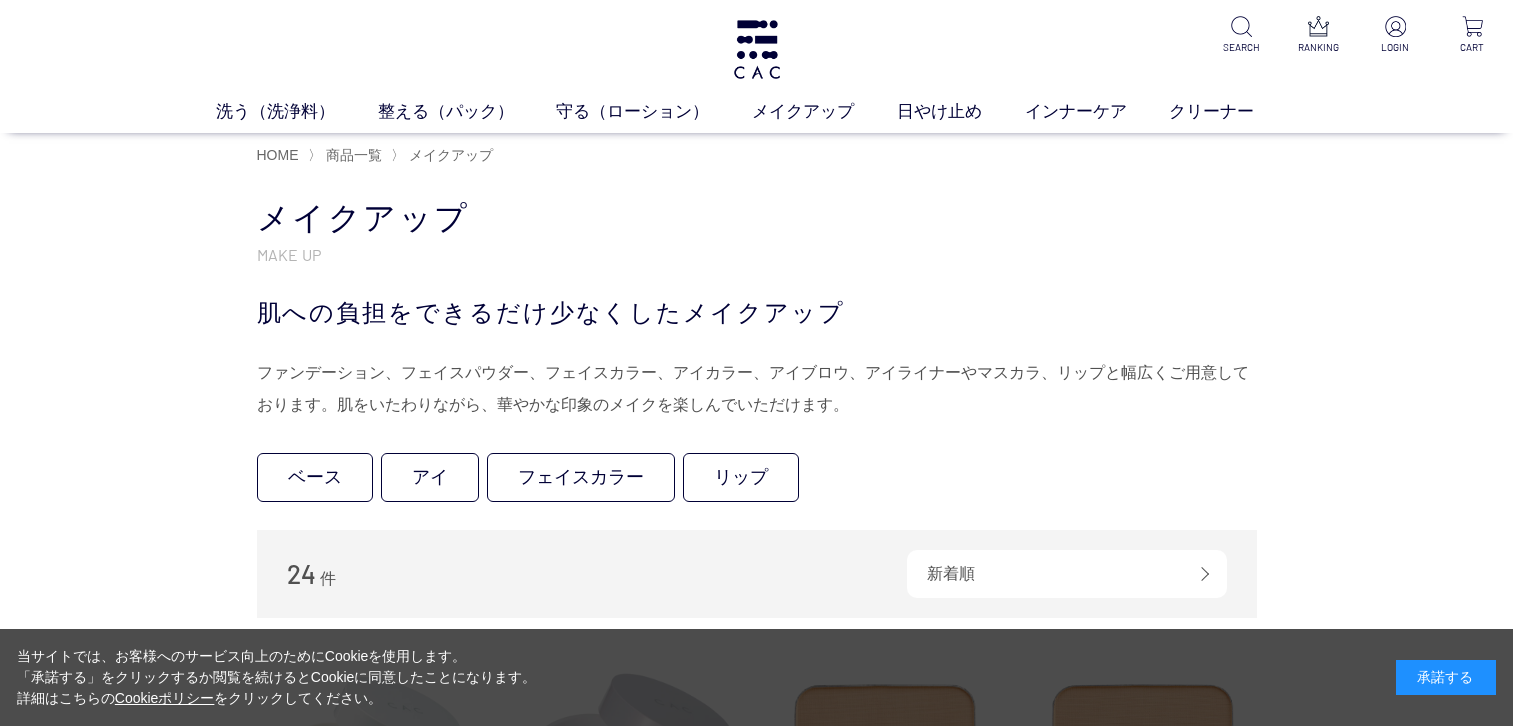 scroll, scrollTop: 0, scrollLeft: 0, axis: both 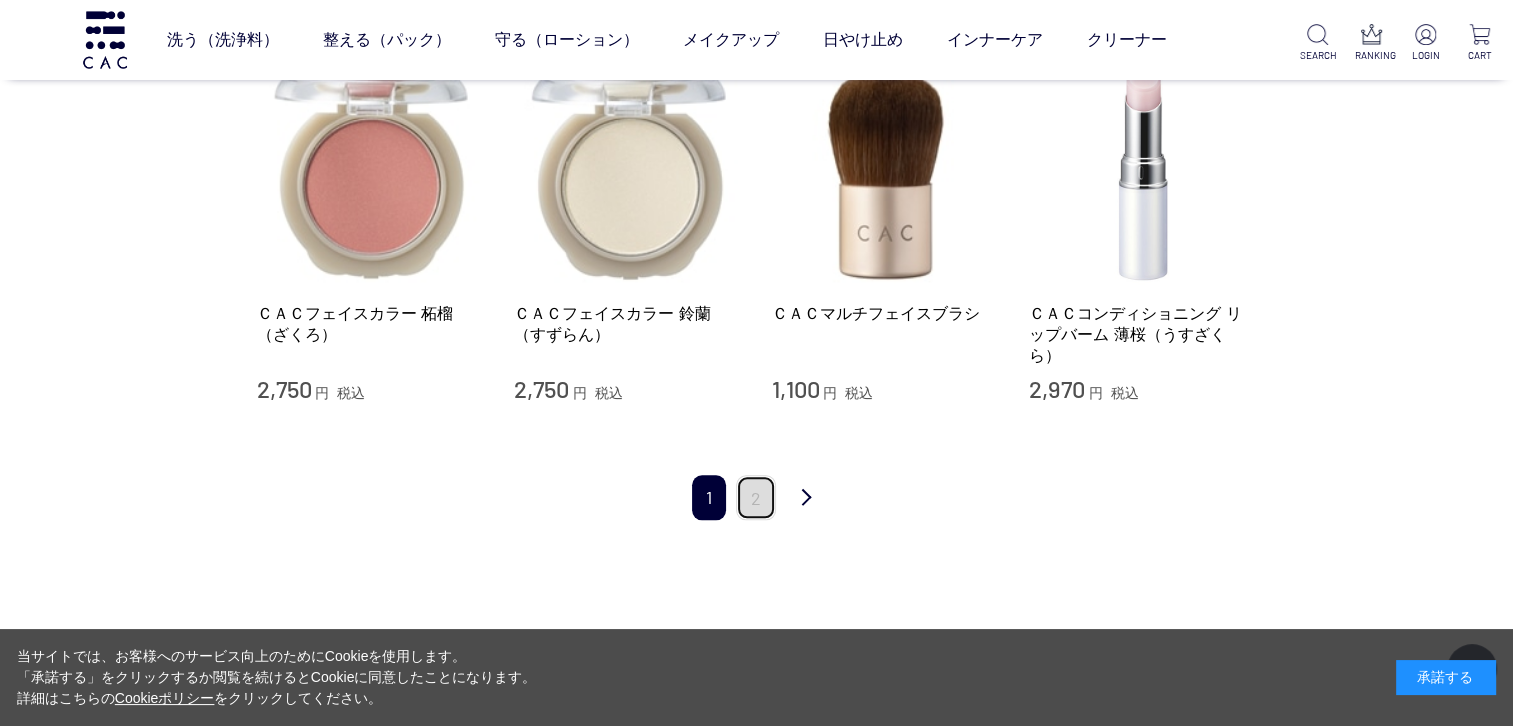 click on "2" at bounding box center (756, 497) 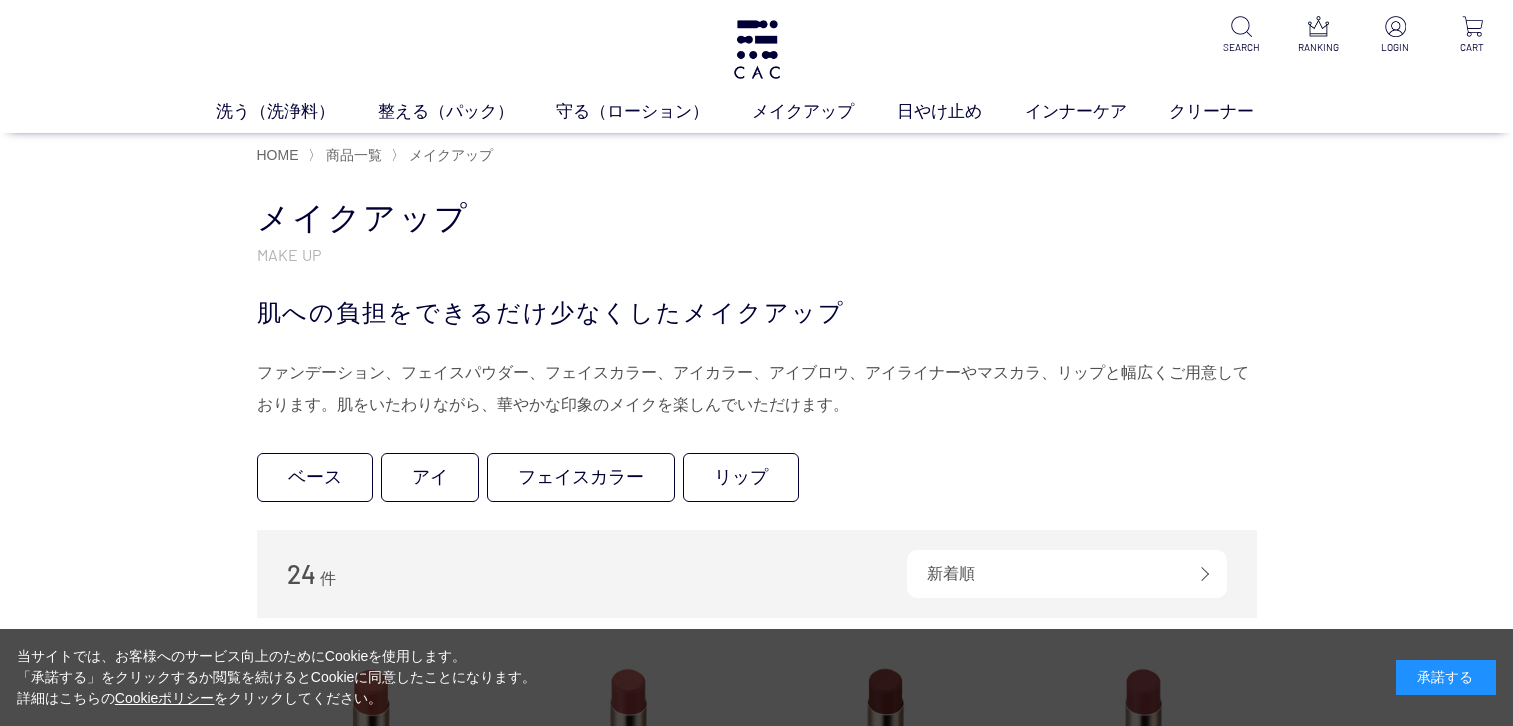 scroll, scrollTop: 0, scrollLeft: 0, axis: both 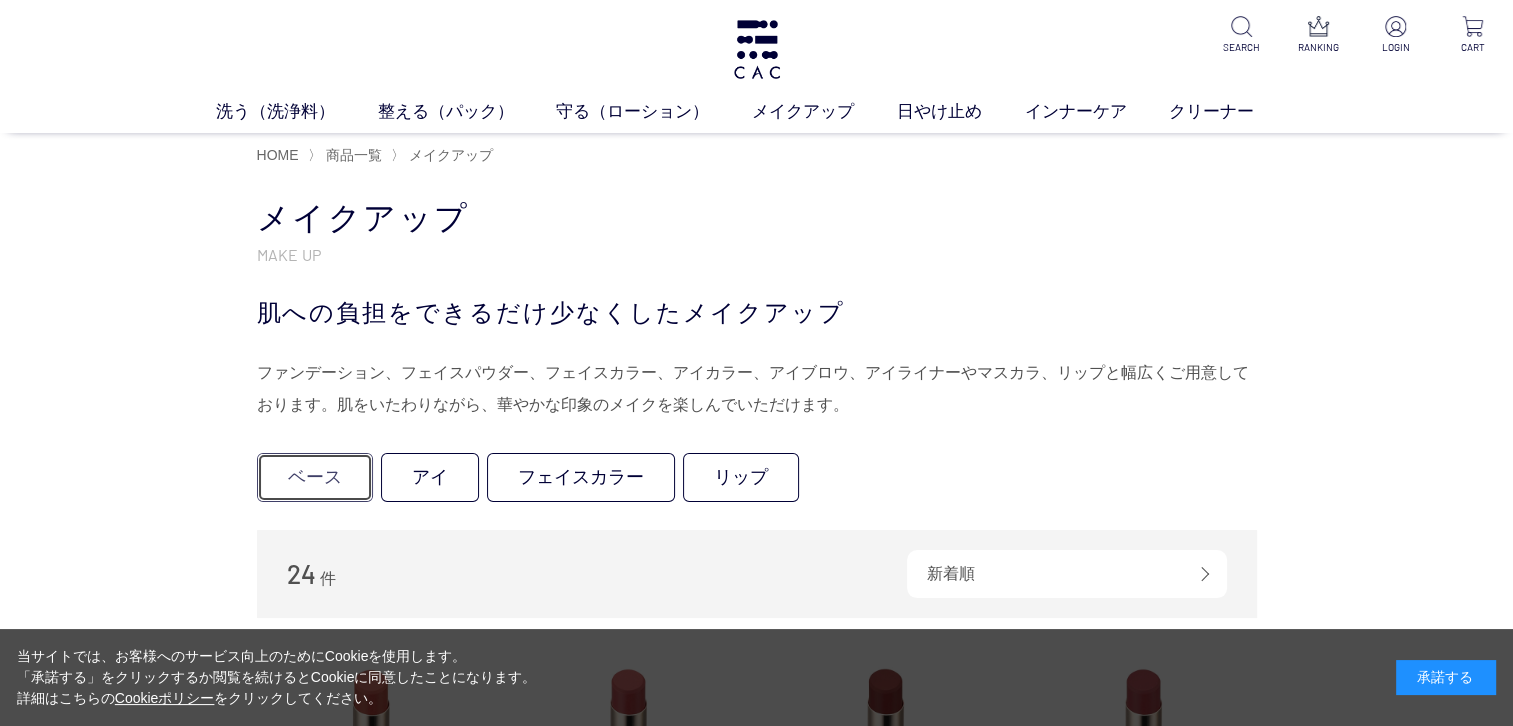 click on "ベース" at bounding box center [315, 477] 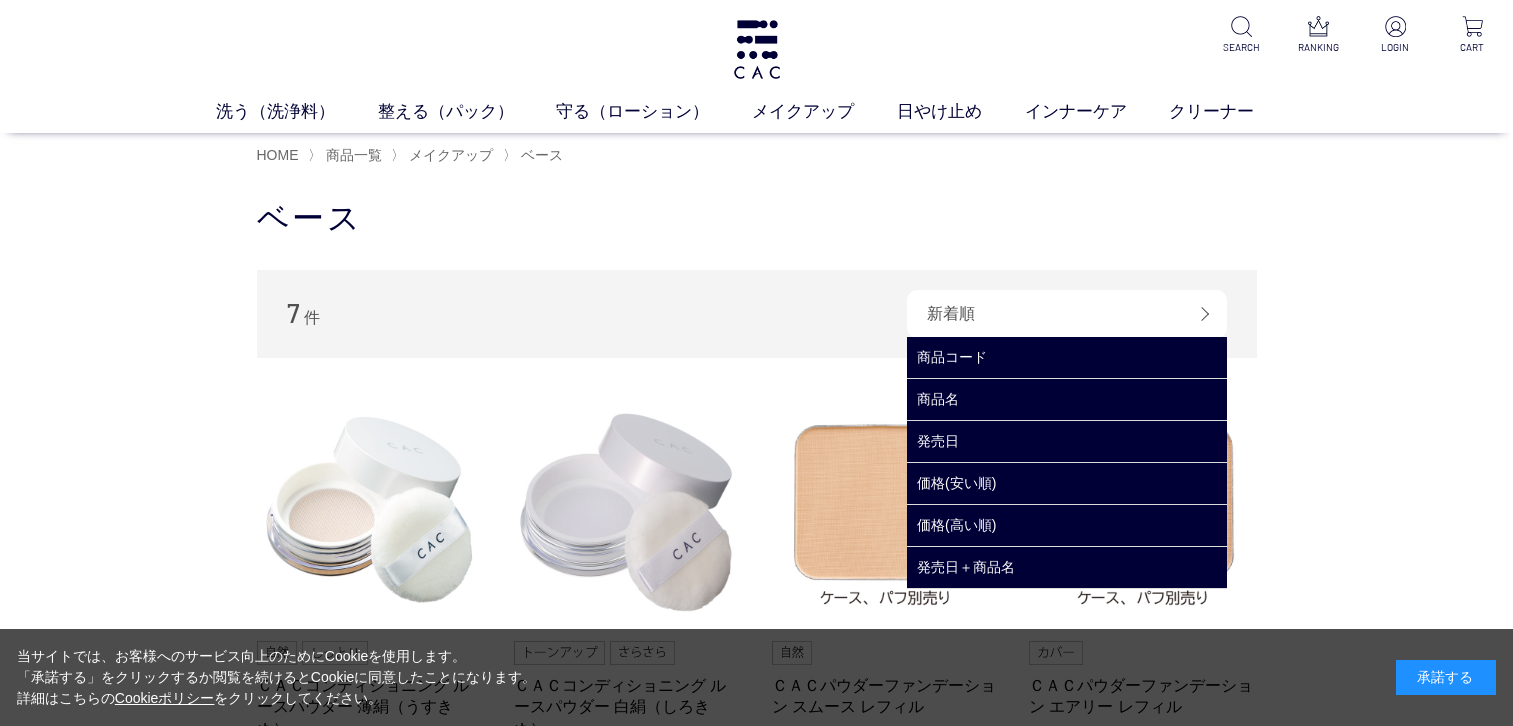 scroll, scrollTop: 0, scrollLeft: 0, axis: both 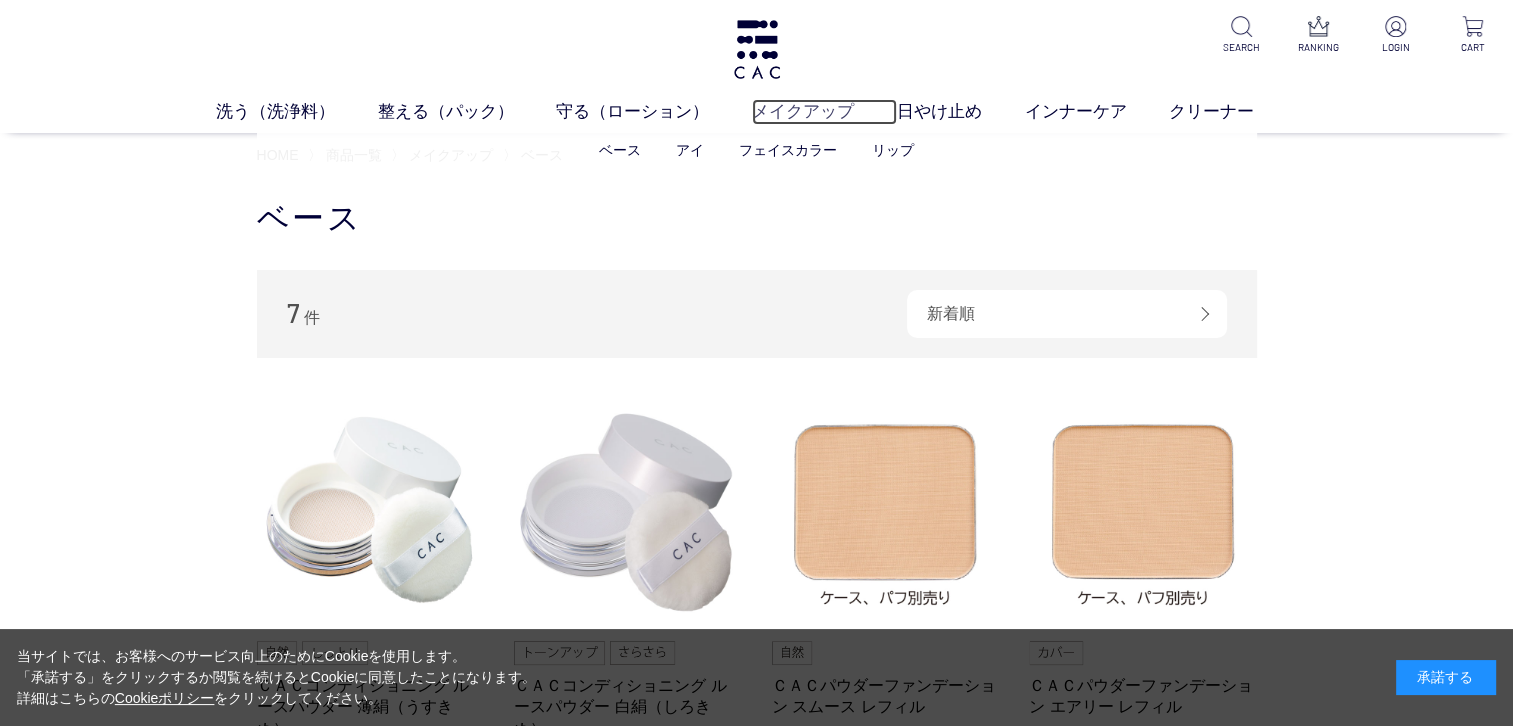 click on "メイクアップ" at bounding box center (824, 112) 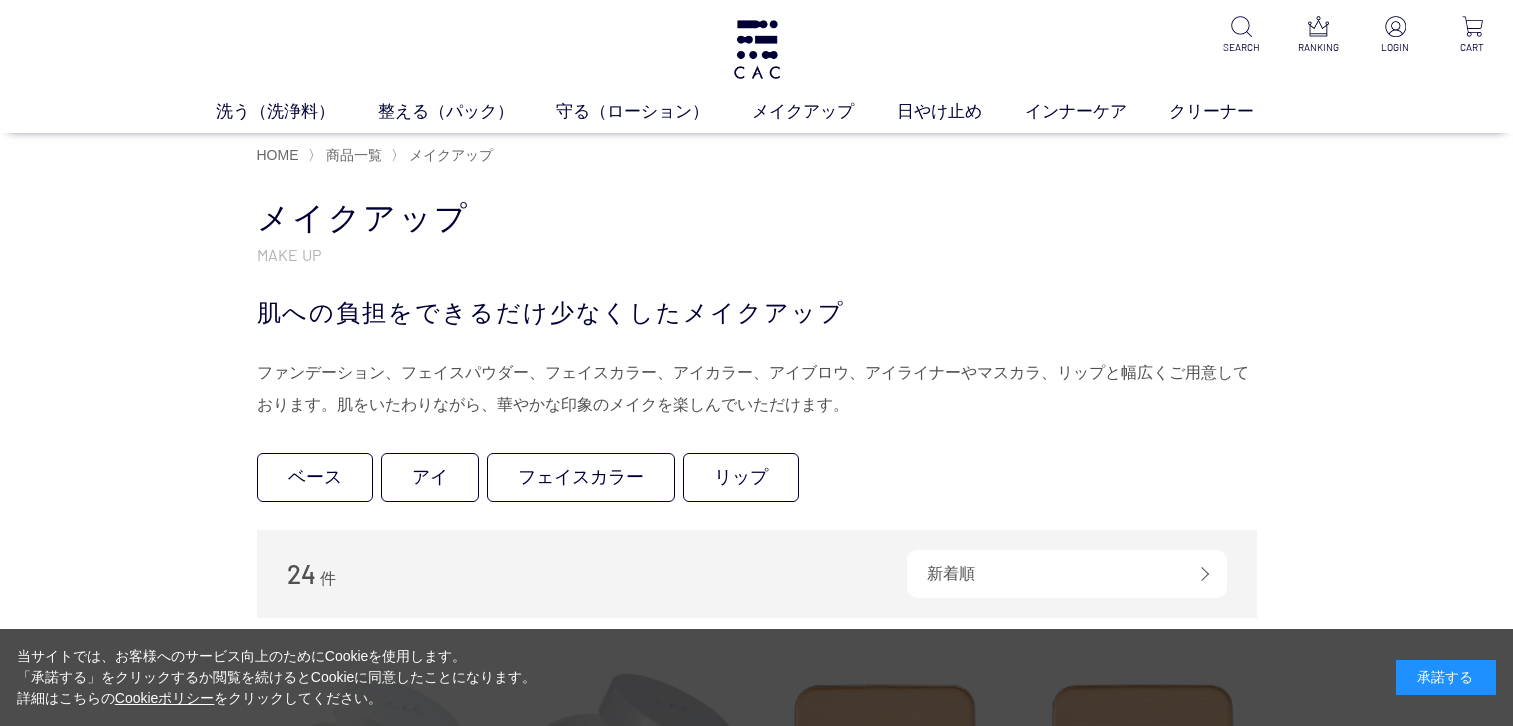 scroll, scrollTop: 0, scrollLeft: 0, axis: both 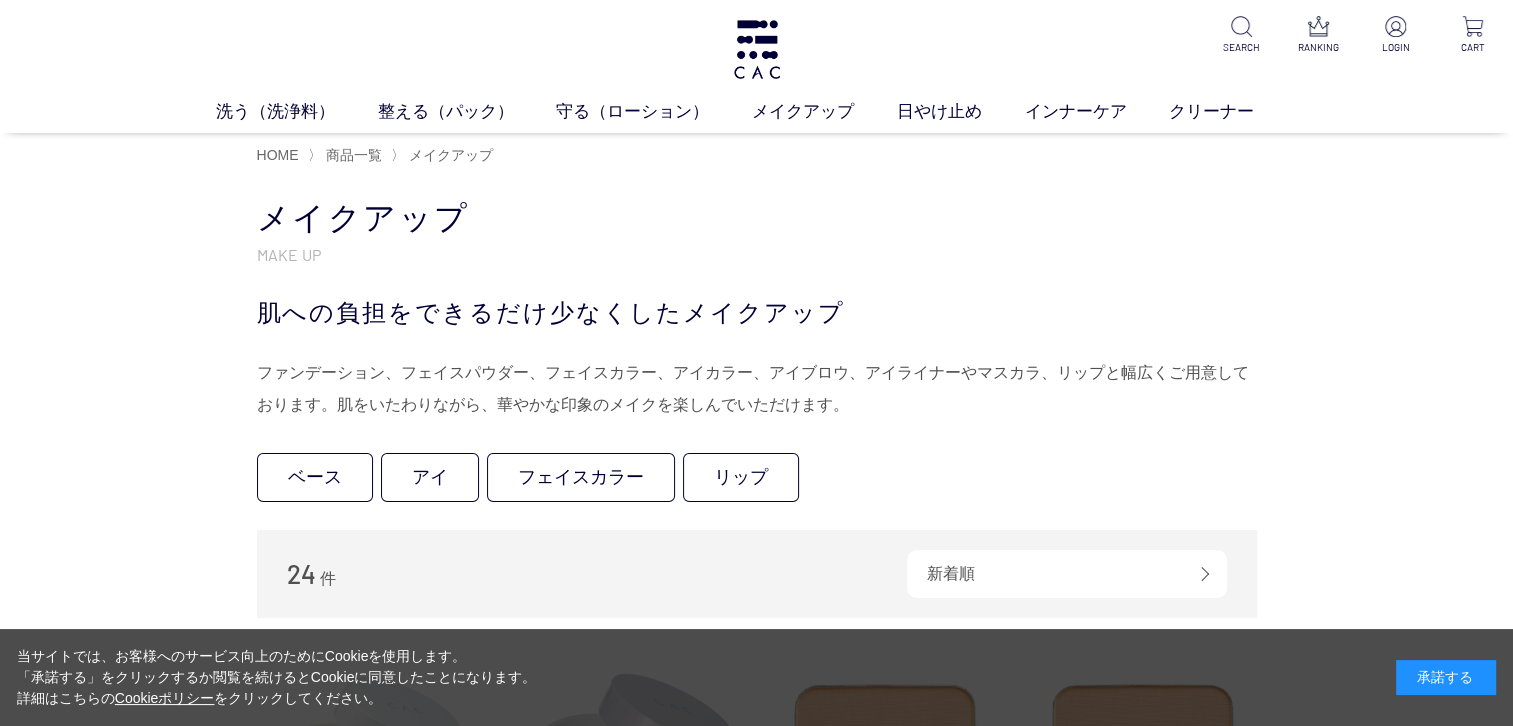 click on "HOME
〉
商品一覧
〉
メイクアップ" at bounding box center [757, 155] 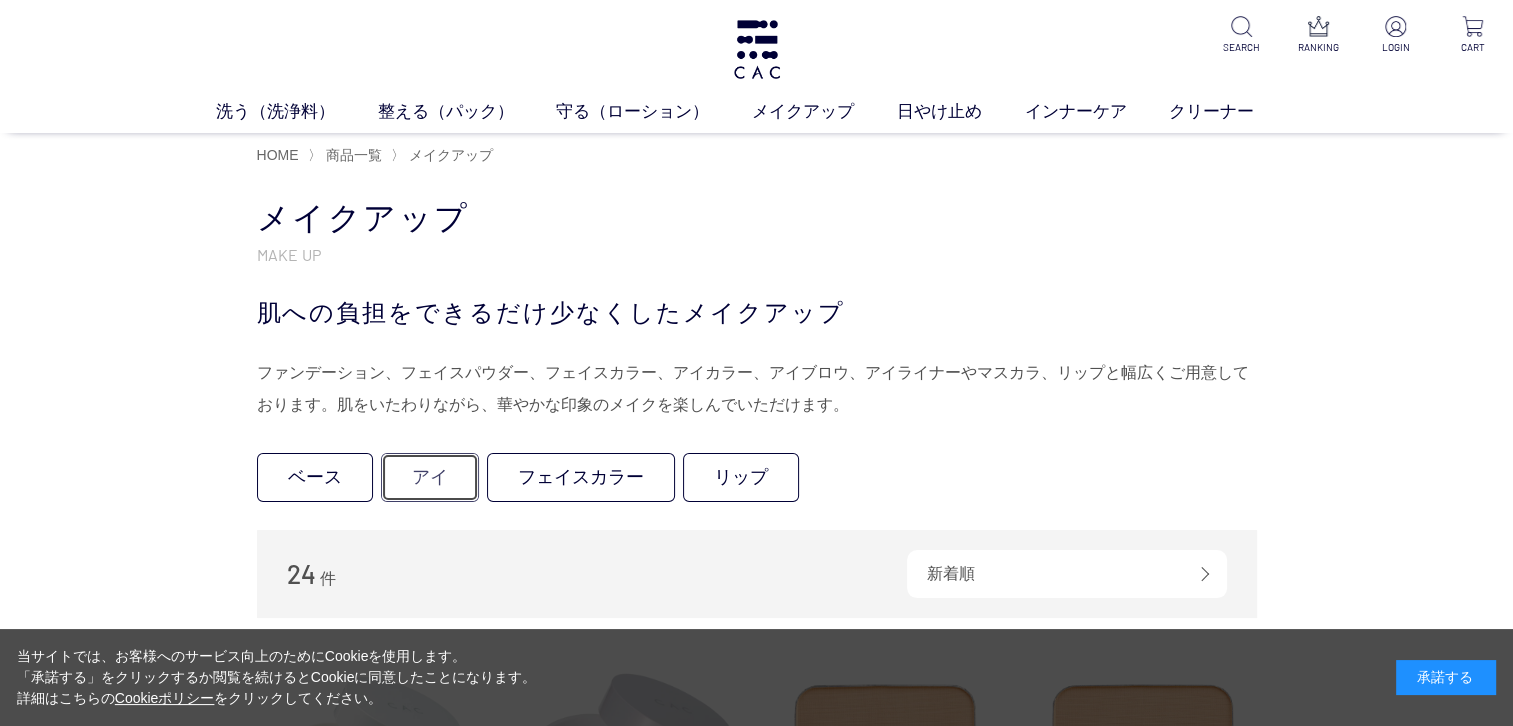 click on "アイ" at bounding box center [430, 477] 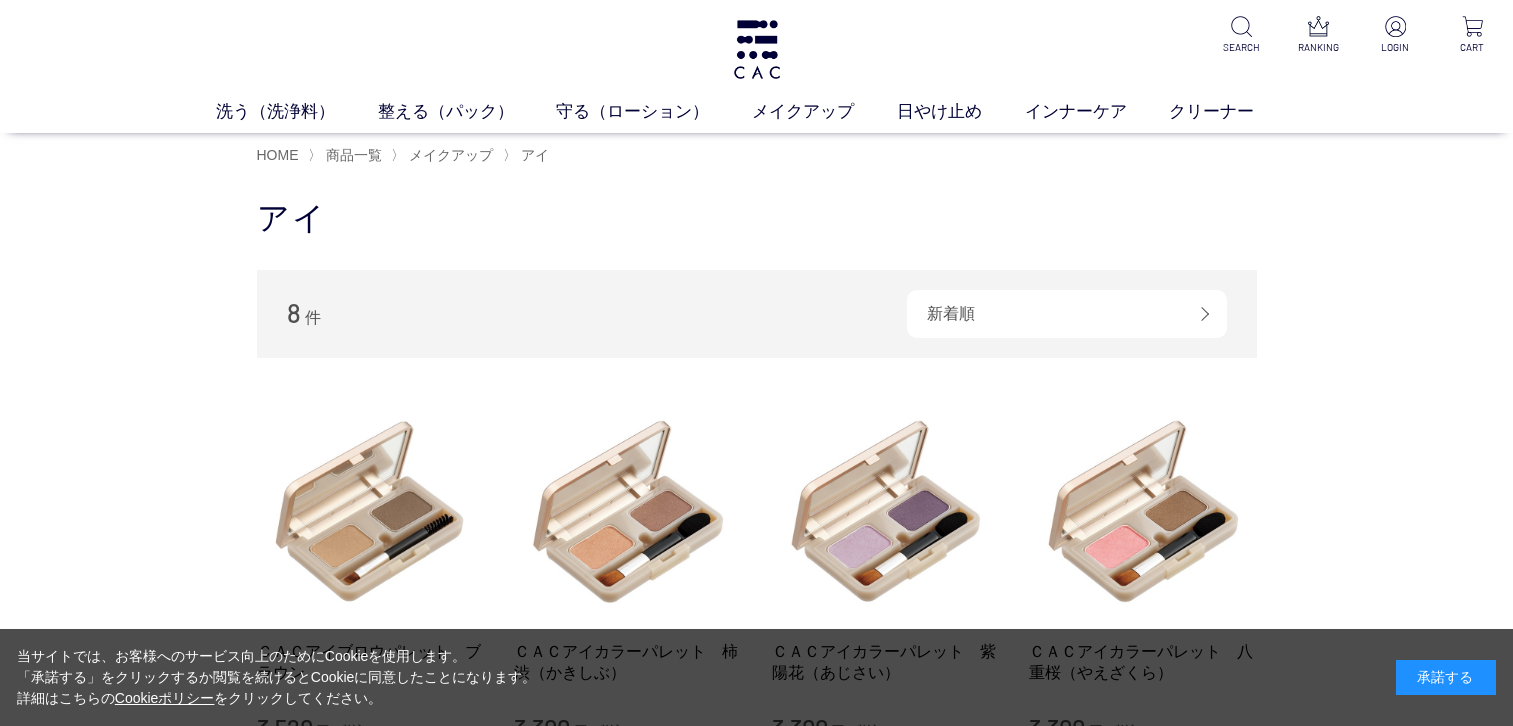 scroll, scrollTop: 0, scrollLeft: 0, axis: both 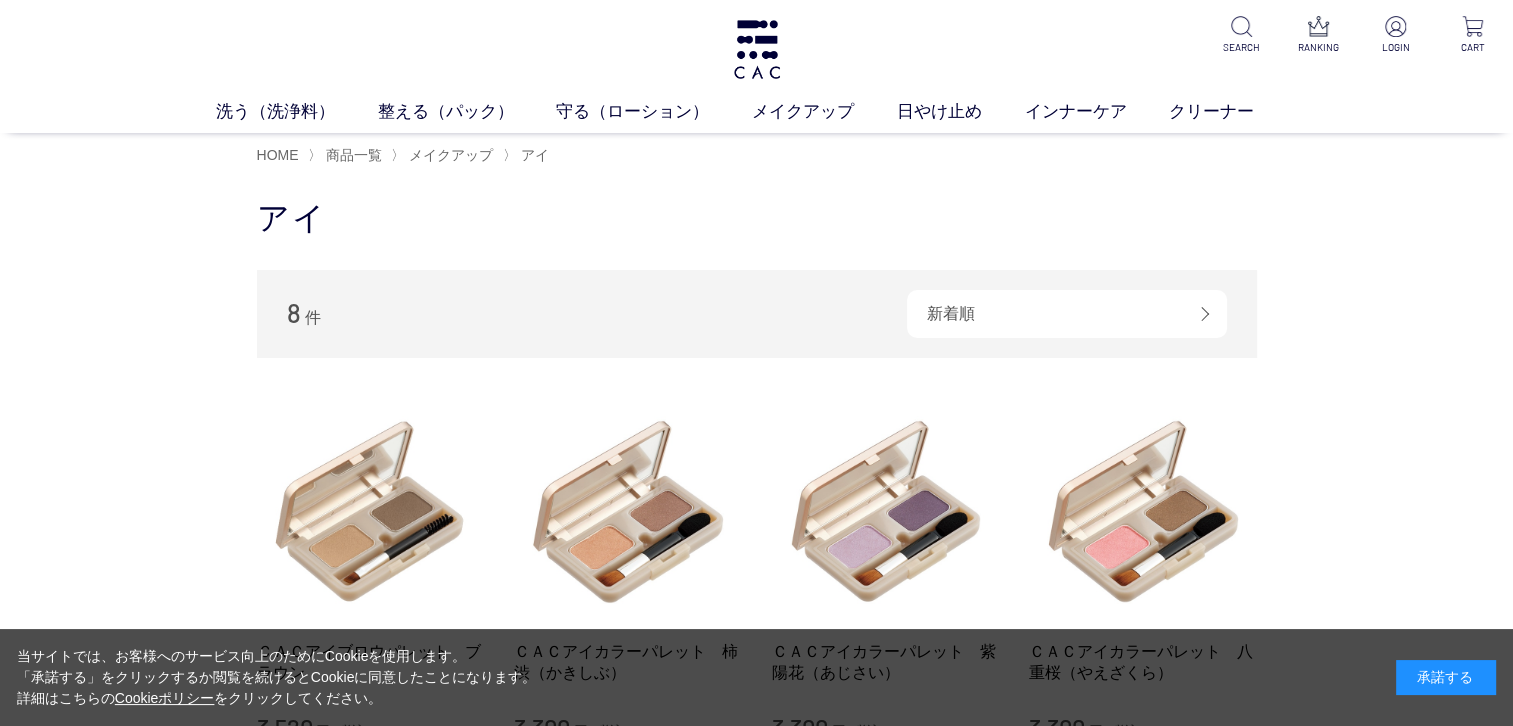 click on "買い物かご
買い物かご内の商品
買い物かごは空です...
カテゴリから探す
商品一覧
スキンケア
メイクアップ
ベース
アイ
フェイスカラー
リップ
その他
日やけ止め
インナーケア
クリーナー
ジャンルから探す
限定品
アイ
8
件
新着順
商品コード
商品名
発売日
価格(安い順)
価格(高い順)" at bounding box center (756, 737) 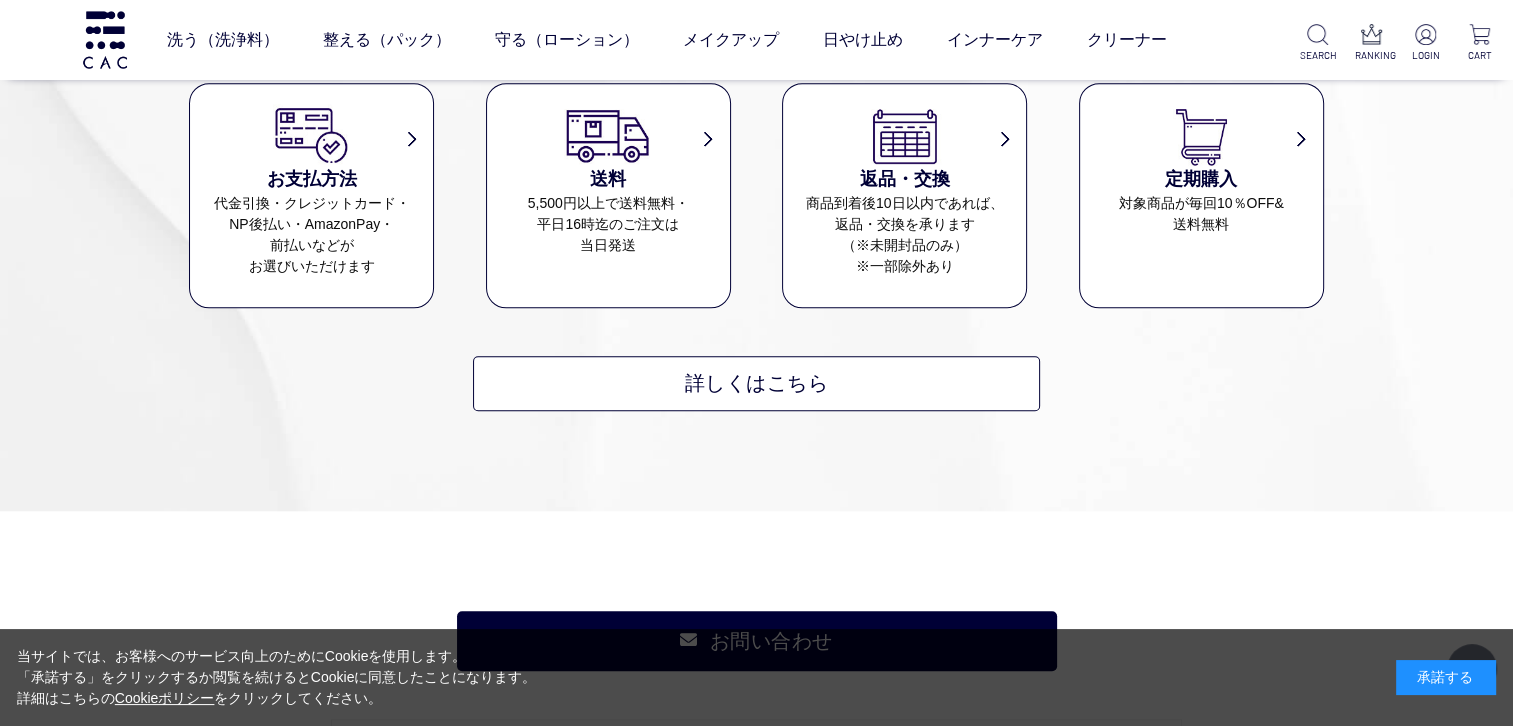 scroll, scrollTop: 0, scrollLeft: 0, axis: both 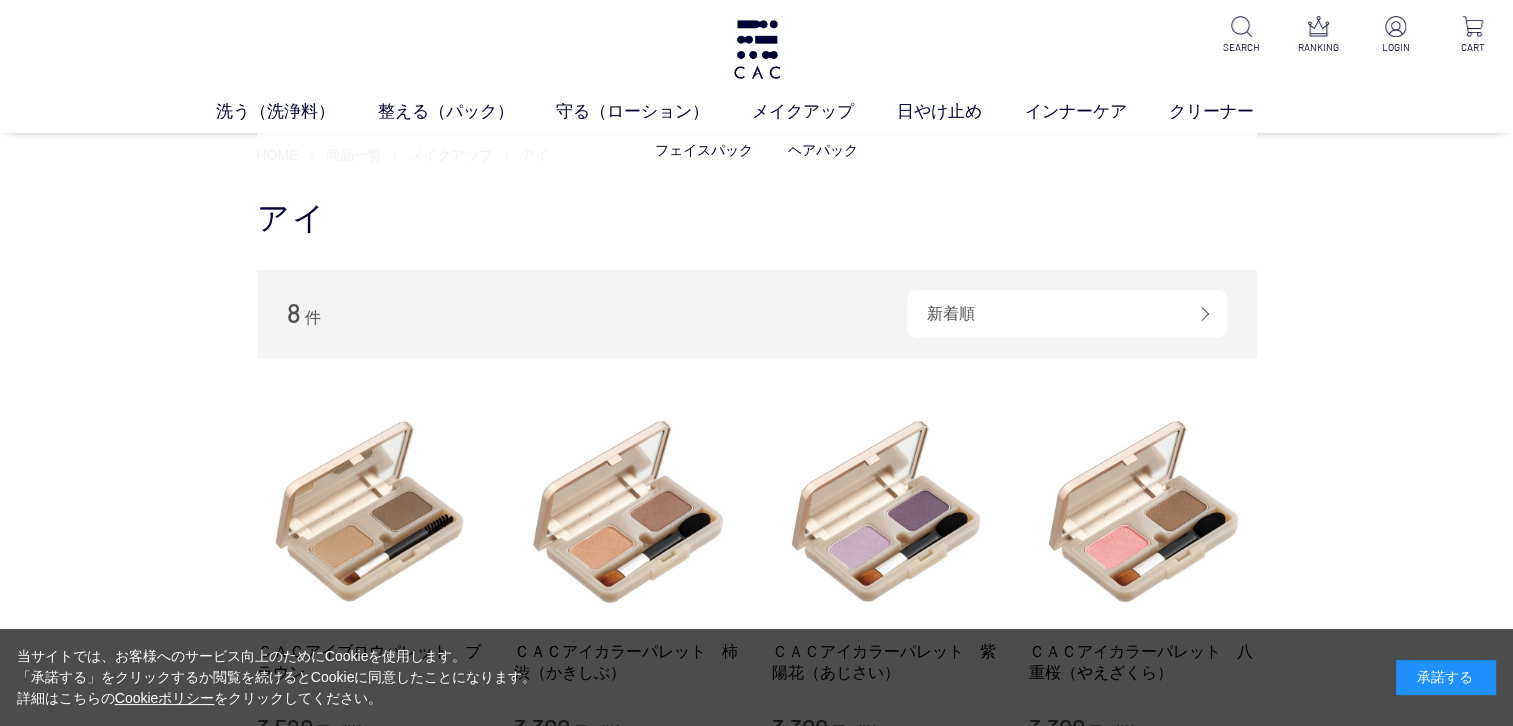 click on "フェイスパック
ヘアパック" at bounding box center [757, 150] 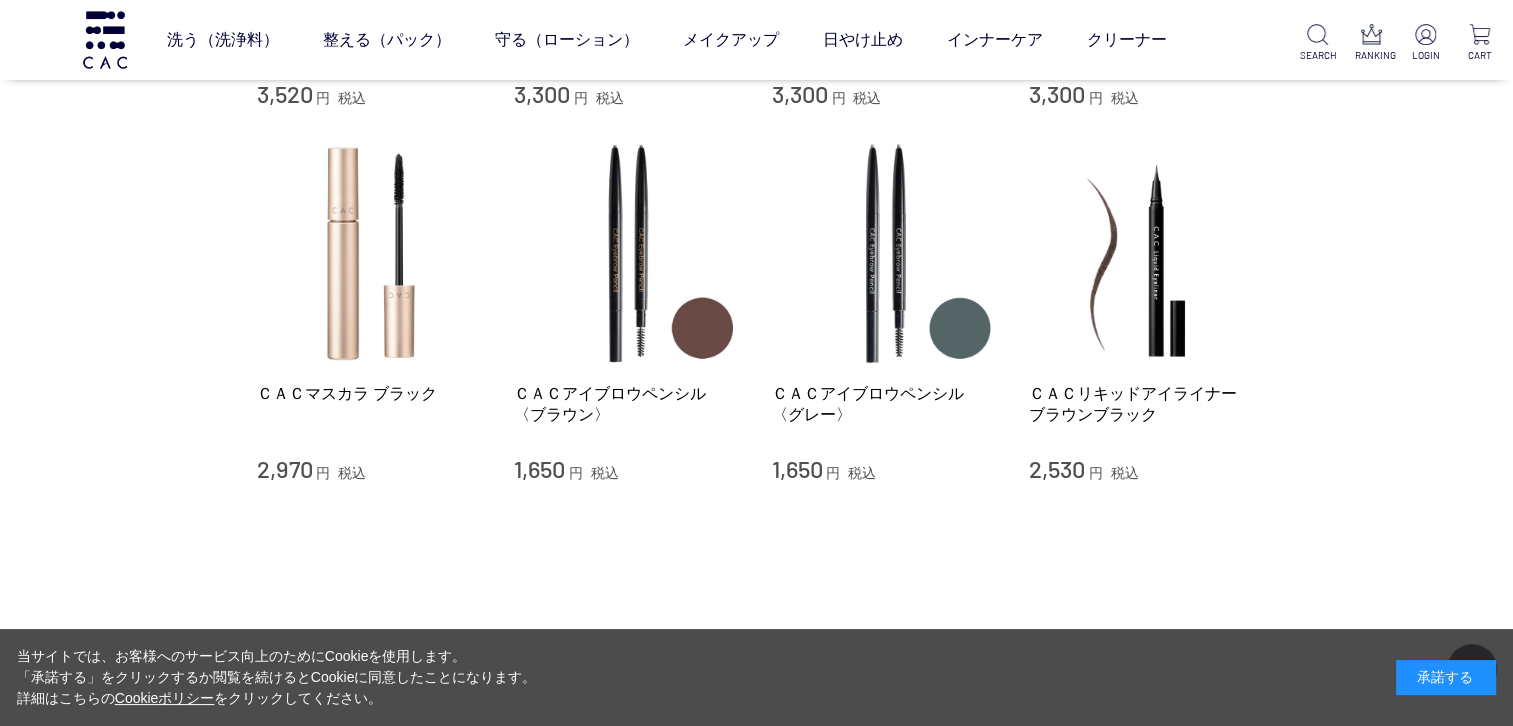 scroll, scrollTop: 0, scrollLeft: 0, axis: both 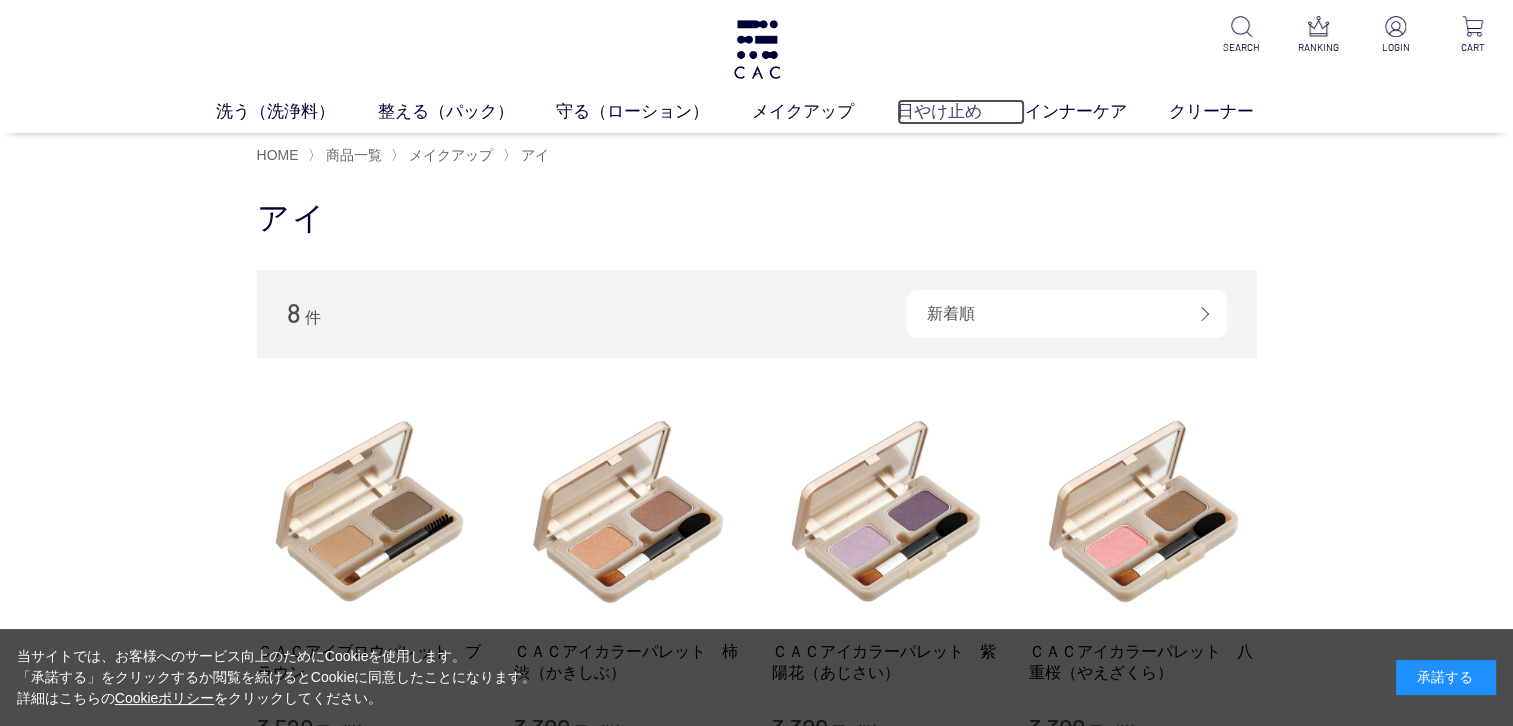 click on "日やけ止め" at bounding box center [961, 112] 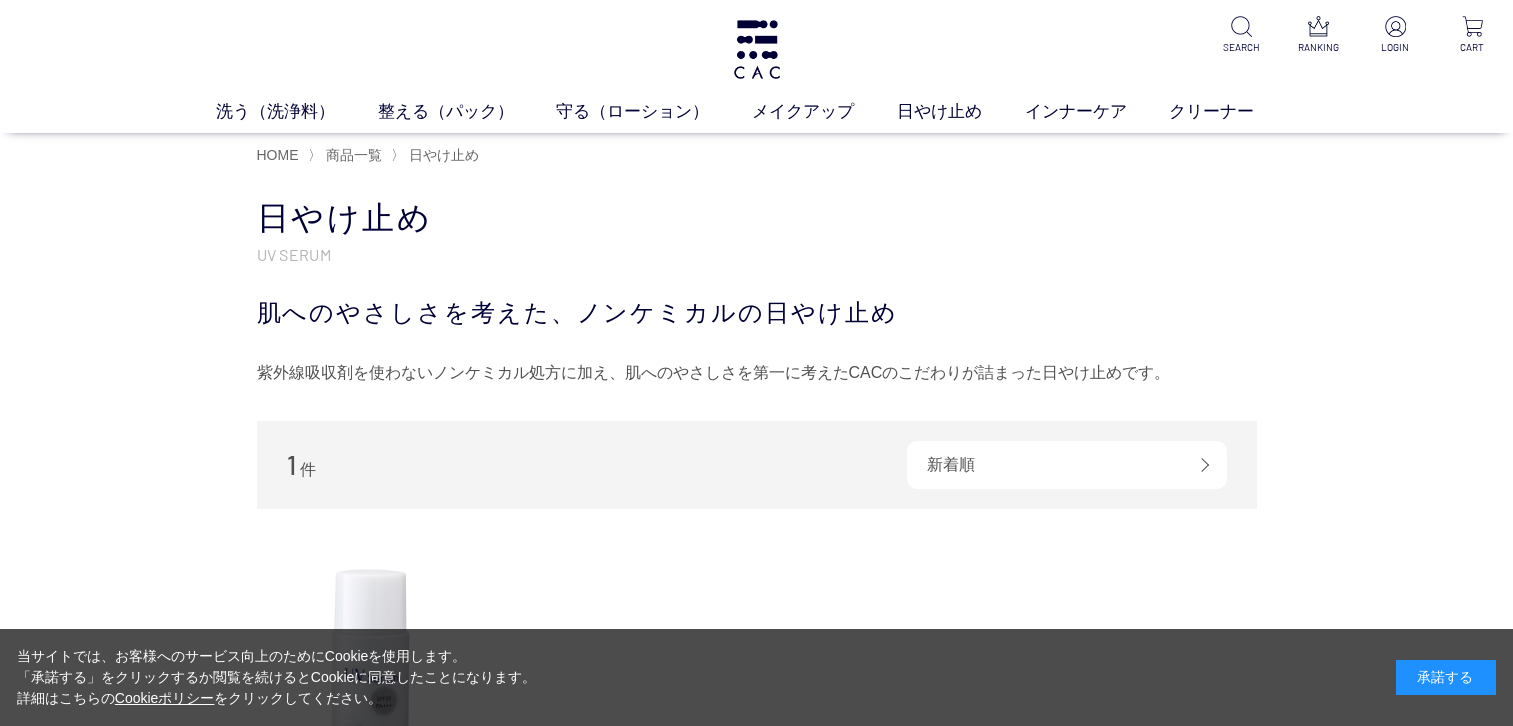 scroll, scrollTop: 0, scrollLeft: 0, axis: both 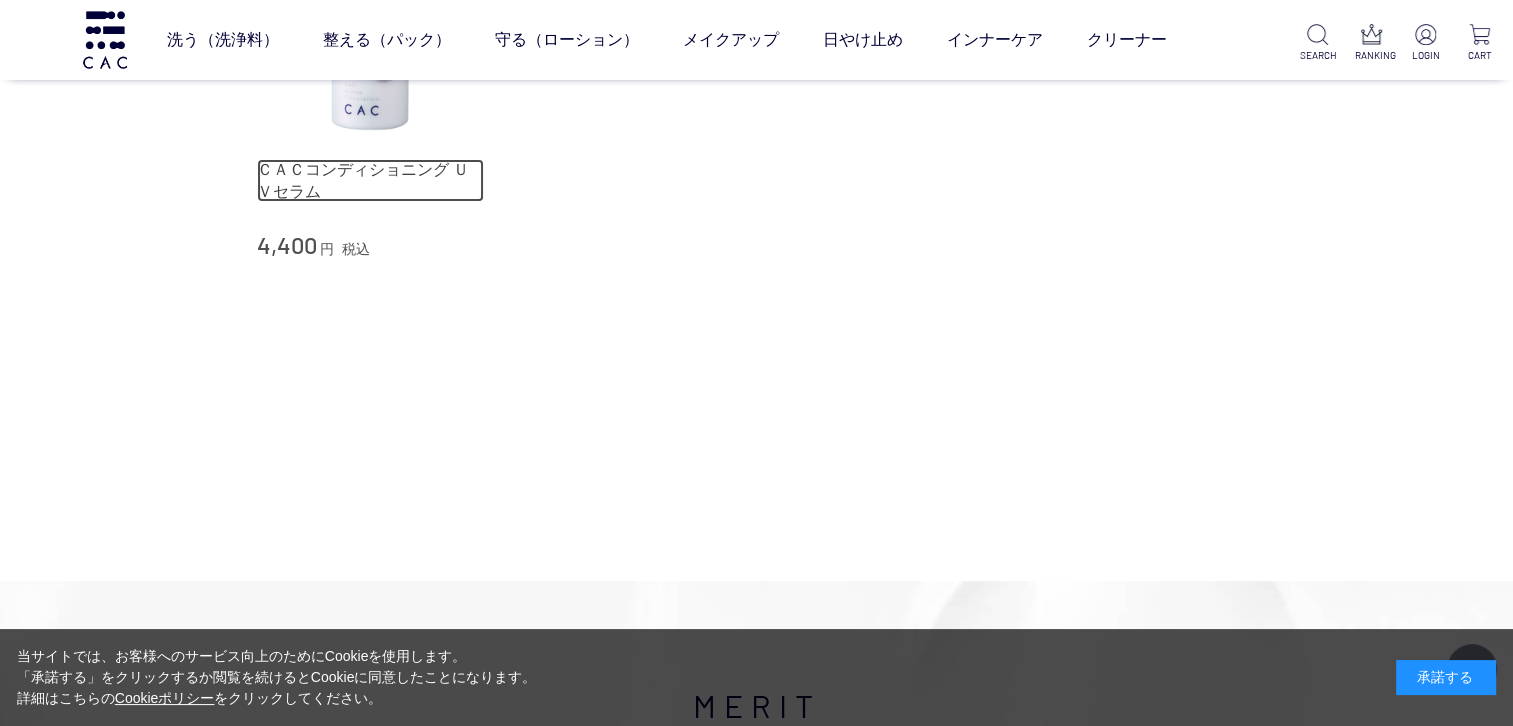 click on "ＣＡＣコンディショニング ＵＶセラム" at bounding box center (371, 180) 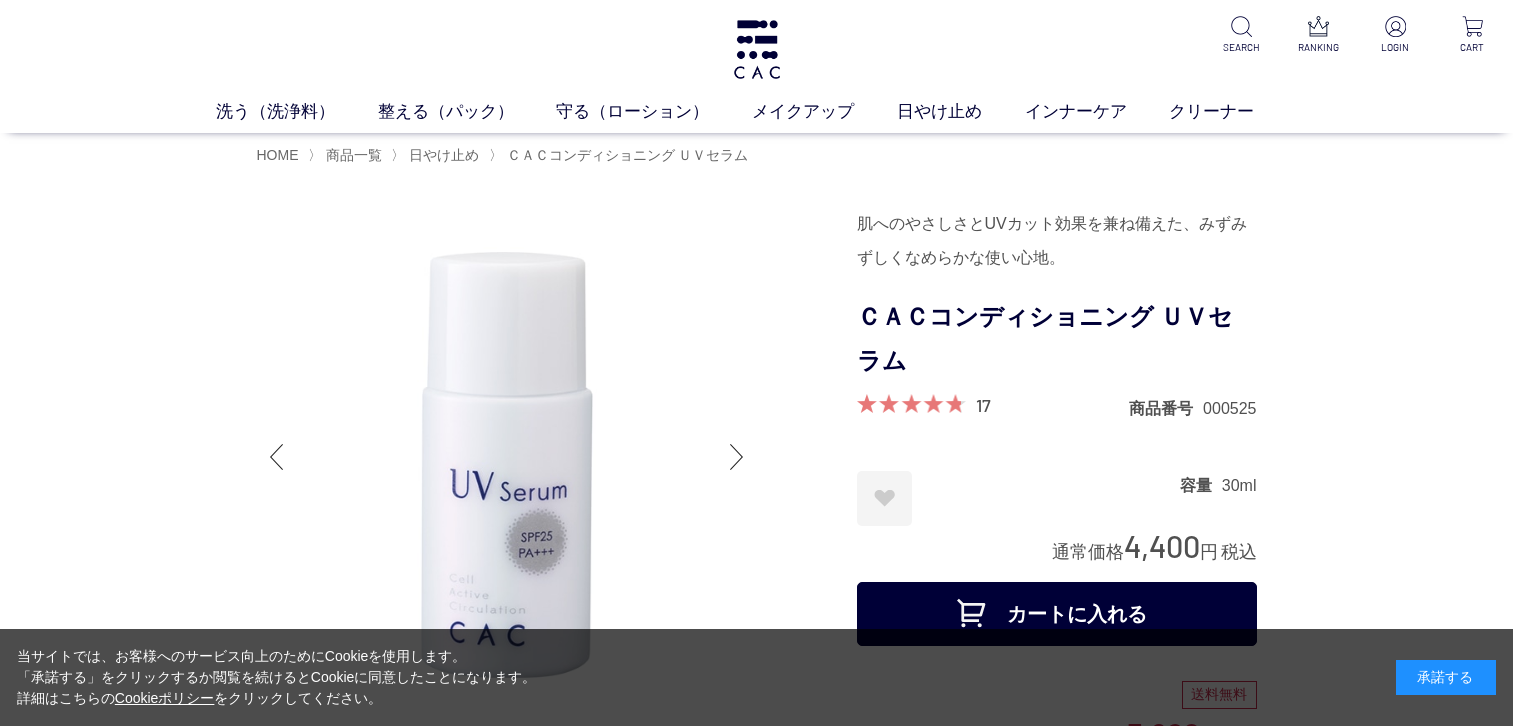 scroll, scrollTop: 0, scrollLeft: 0, axis: both 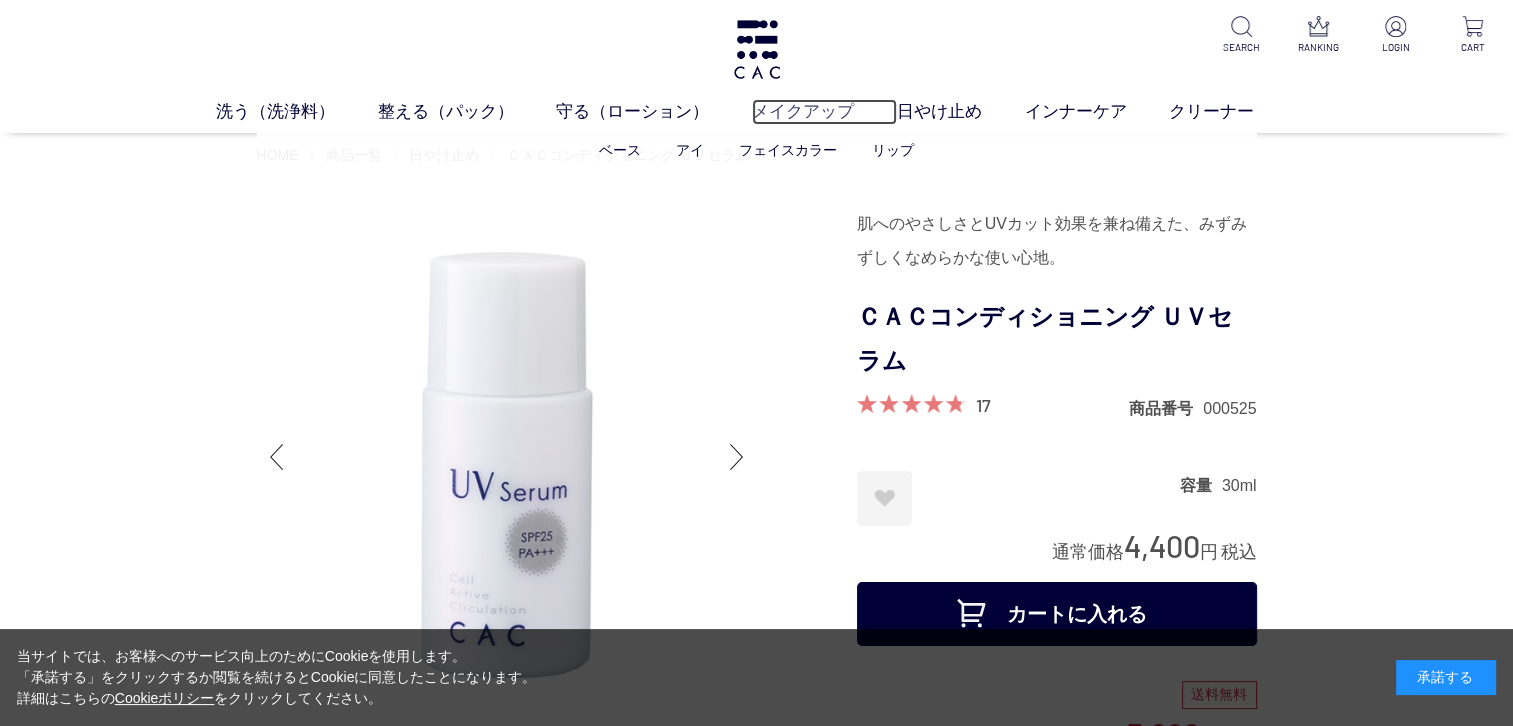 click on "メイクアップ" at bounding box center [824, 112] 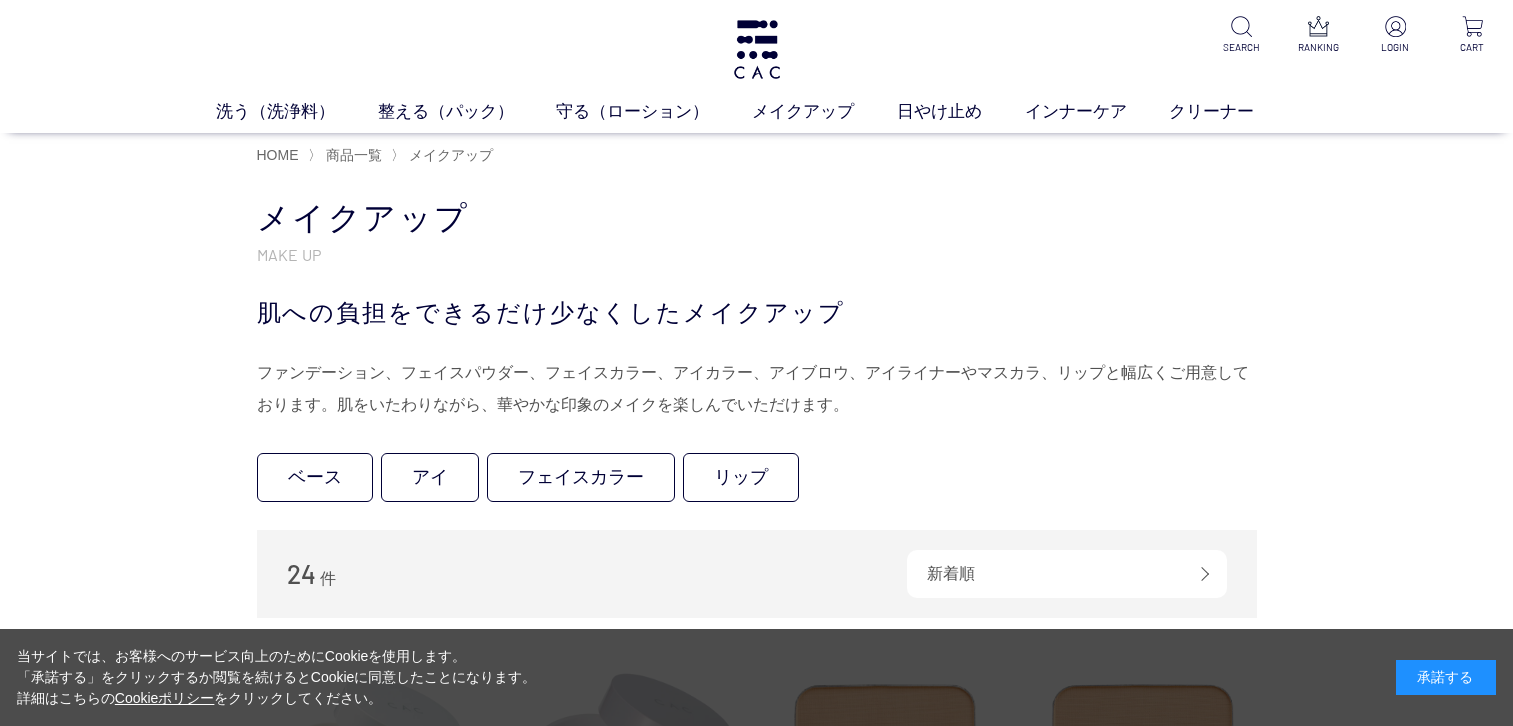 scroll, scrollTop: 0, scrollLeft: 0, axis: both 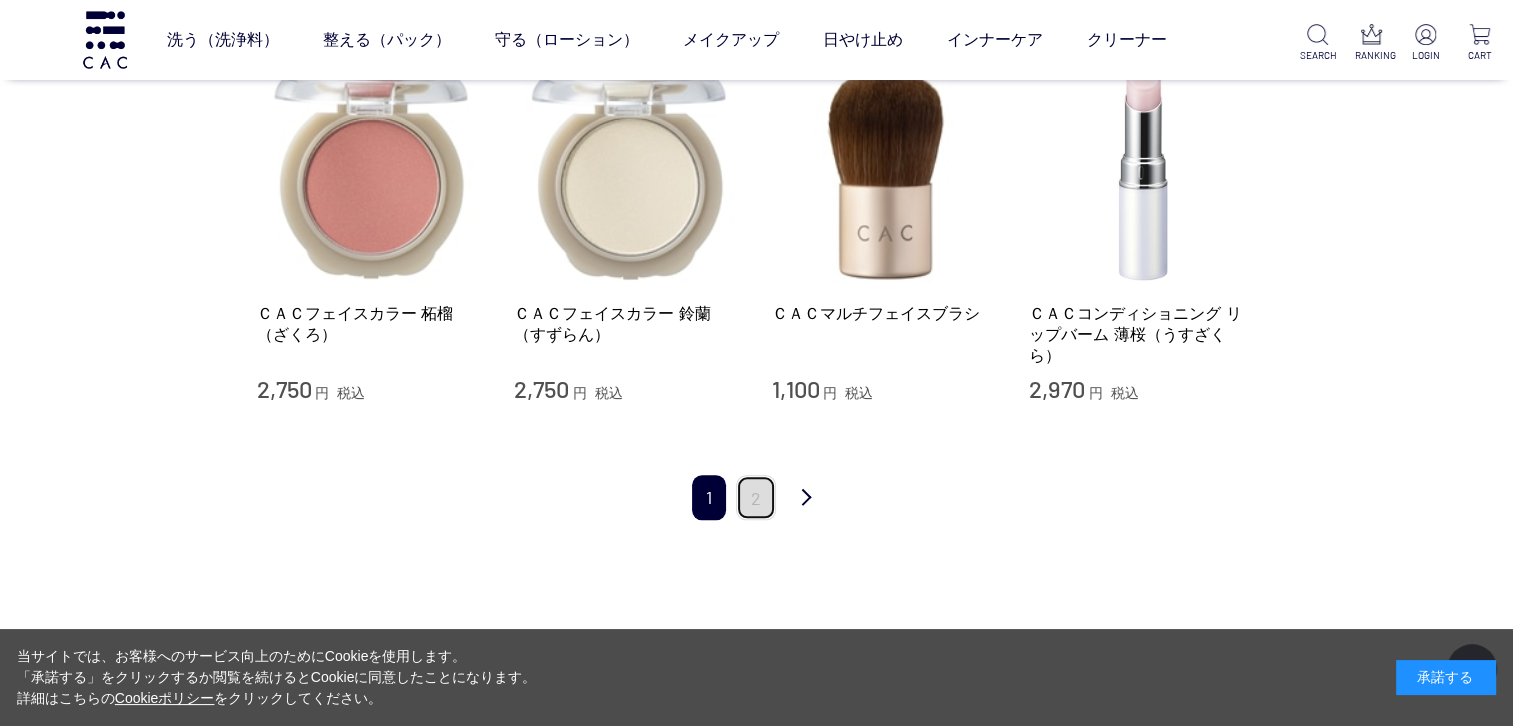 click on "2" at bounding box center (756, 497) 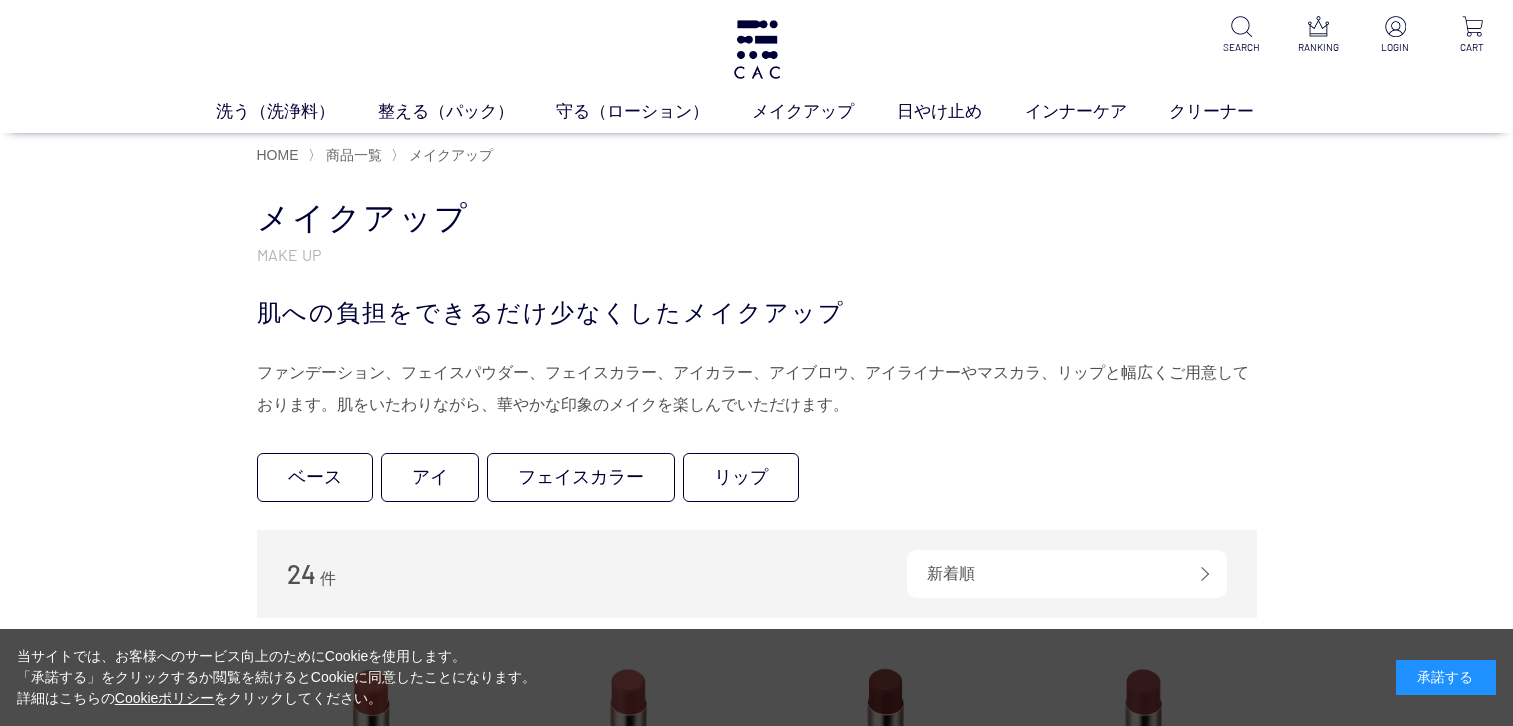 scroll, scrollTop: 0, scrollLeft: 0, axis: both 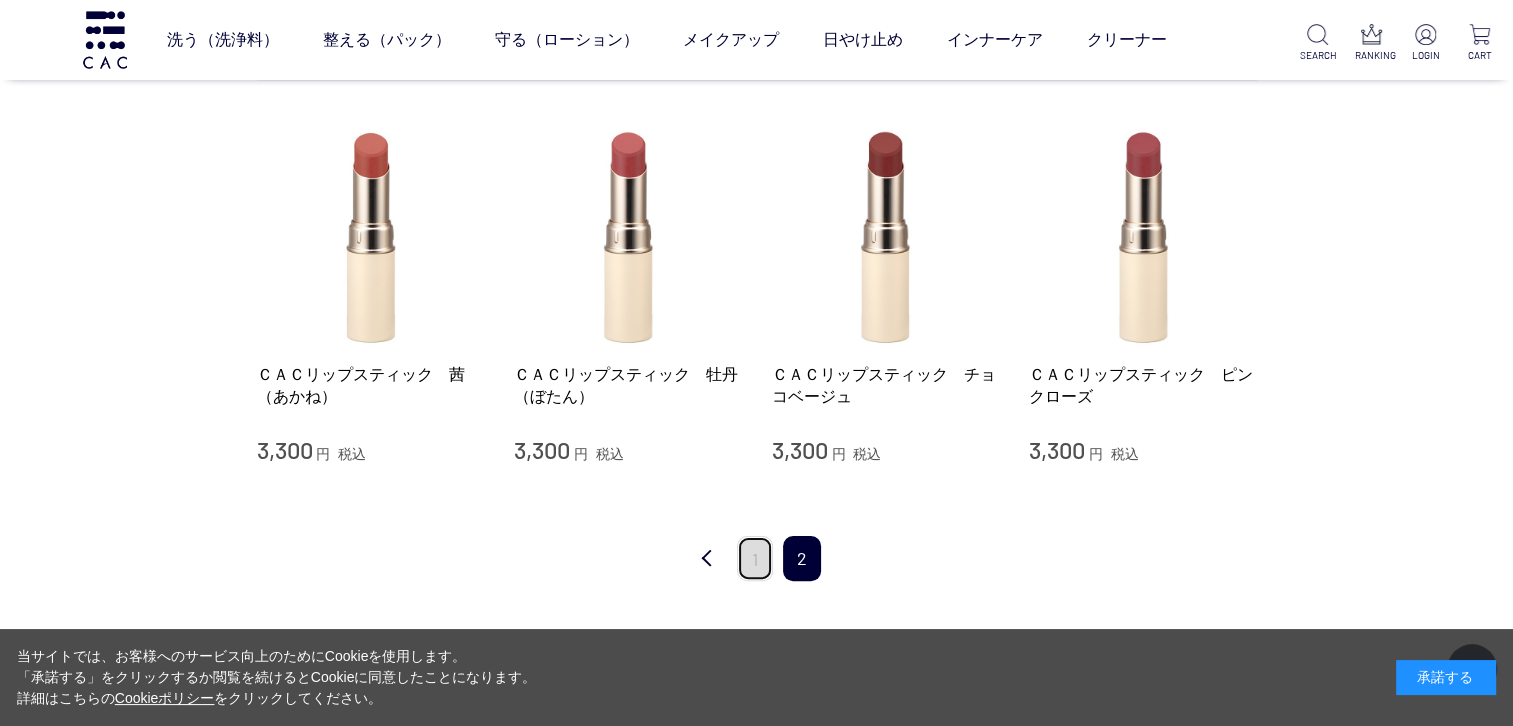 click on "1" at bounding box center [755, 558] 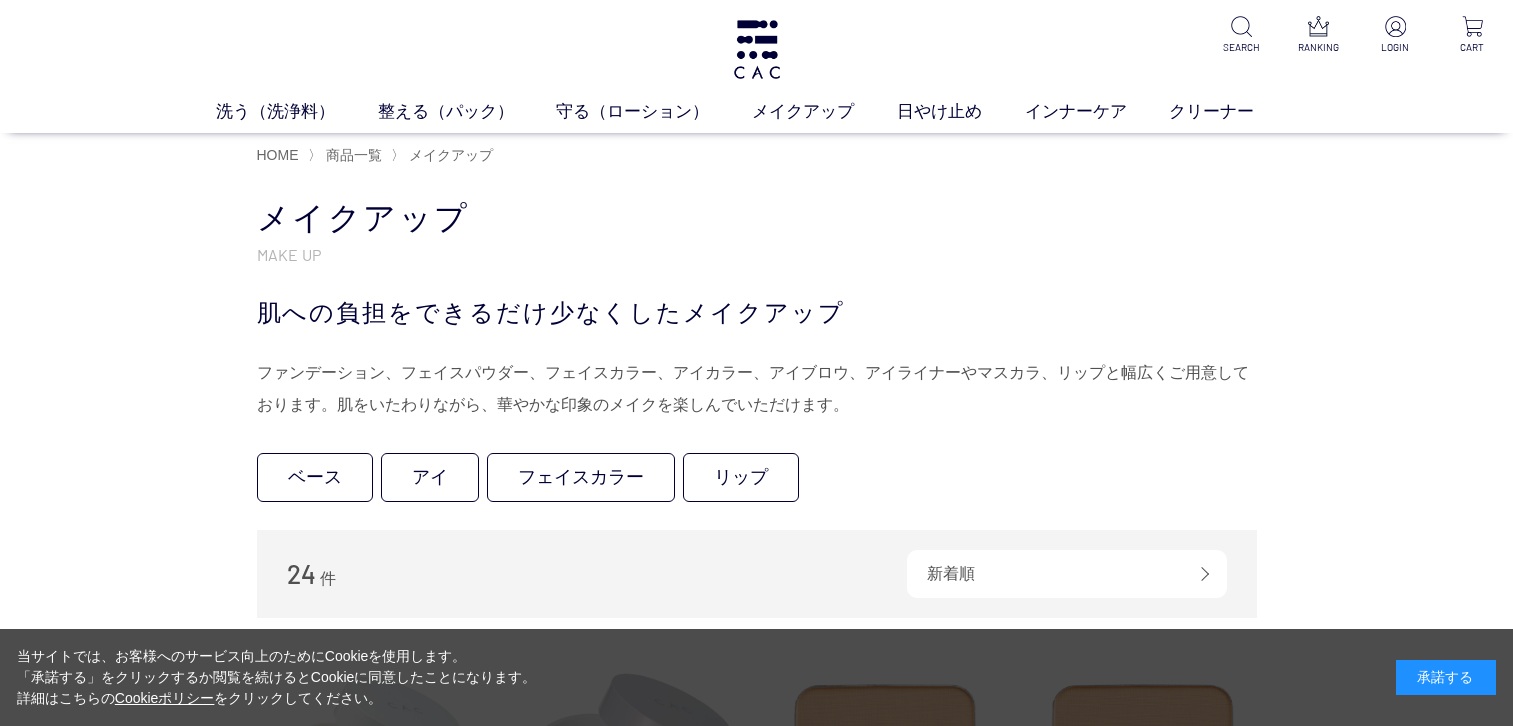 scroll, scrollTop: 0, scrollLeft: 0, axis: both 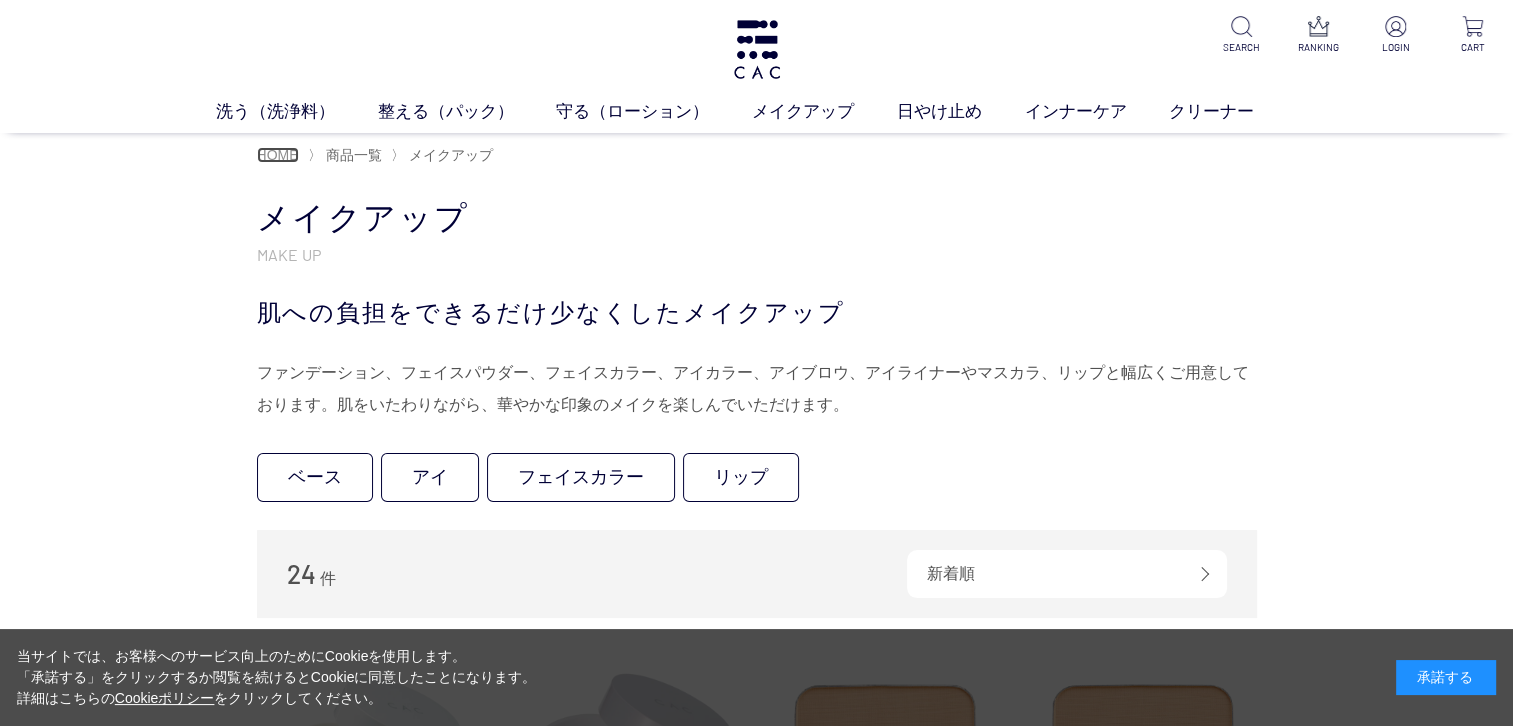 click on "HOME" at bounding box center [278, 155] 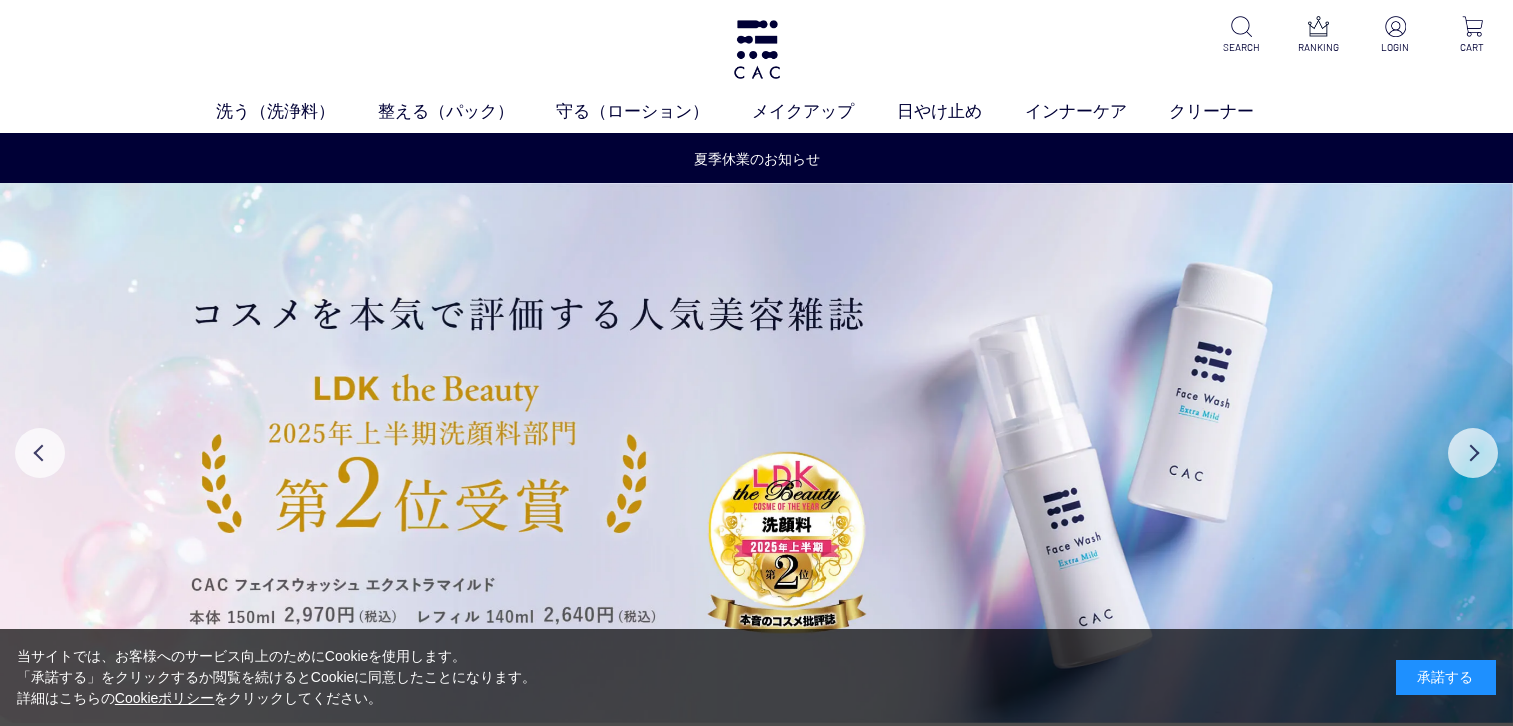 scroll, scrollTop: 0, scrollLeft: 0, axis: both 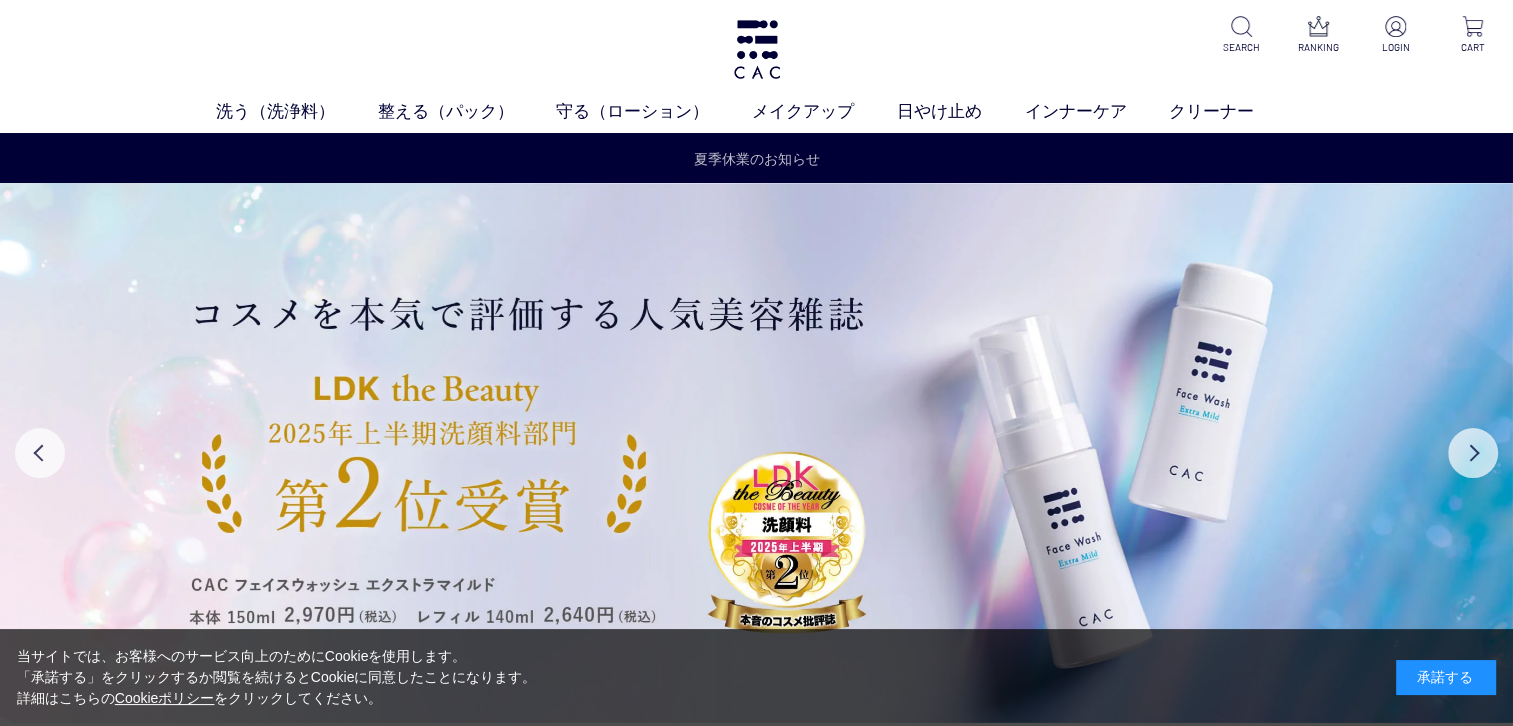 click on "夏季休業のお知らせ" at bounding box center [756, 159] 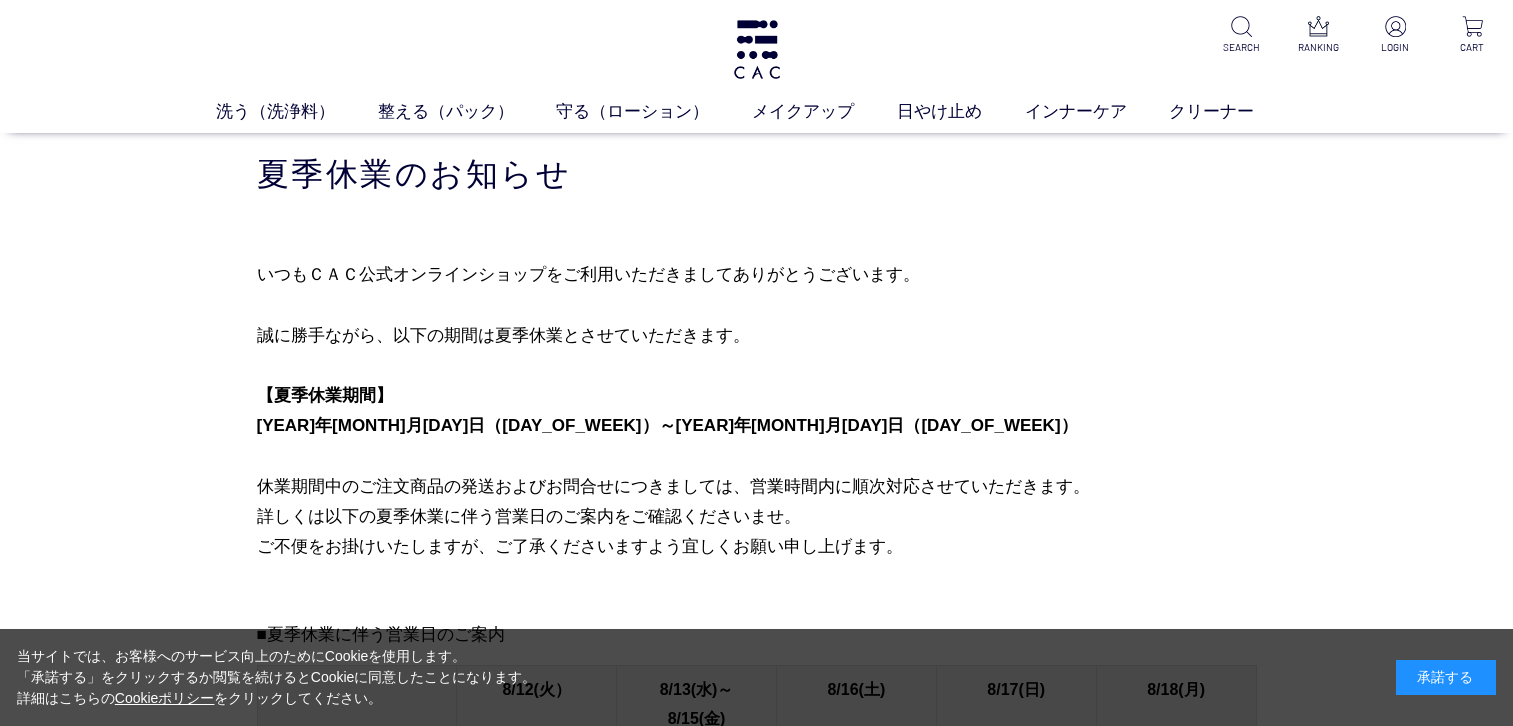 scroll, scrollTop: 0, scrollLeft: 0, axis: both 